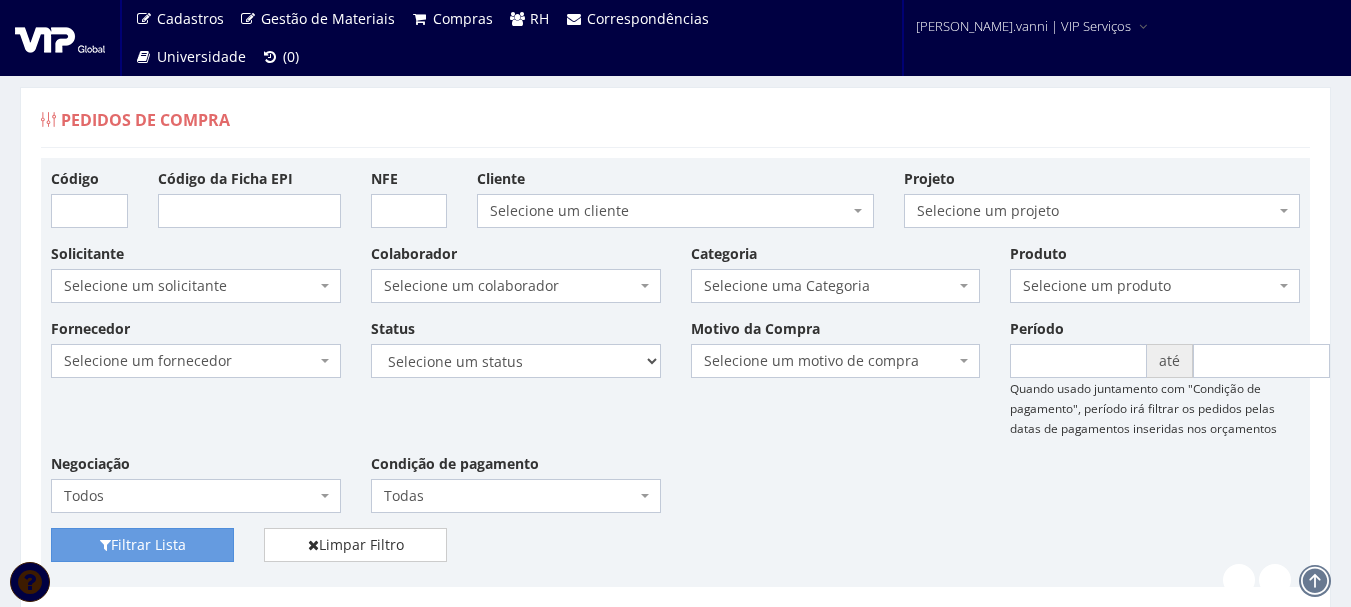 scroll, scrollTop: 0, scrollLeft: 0, axis: both 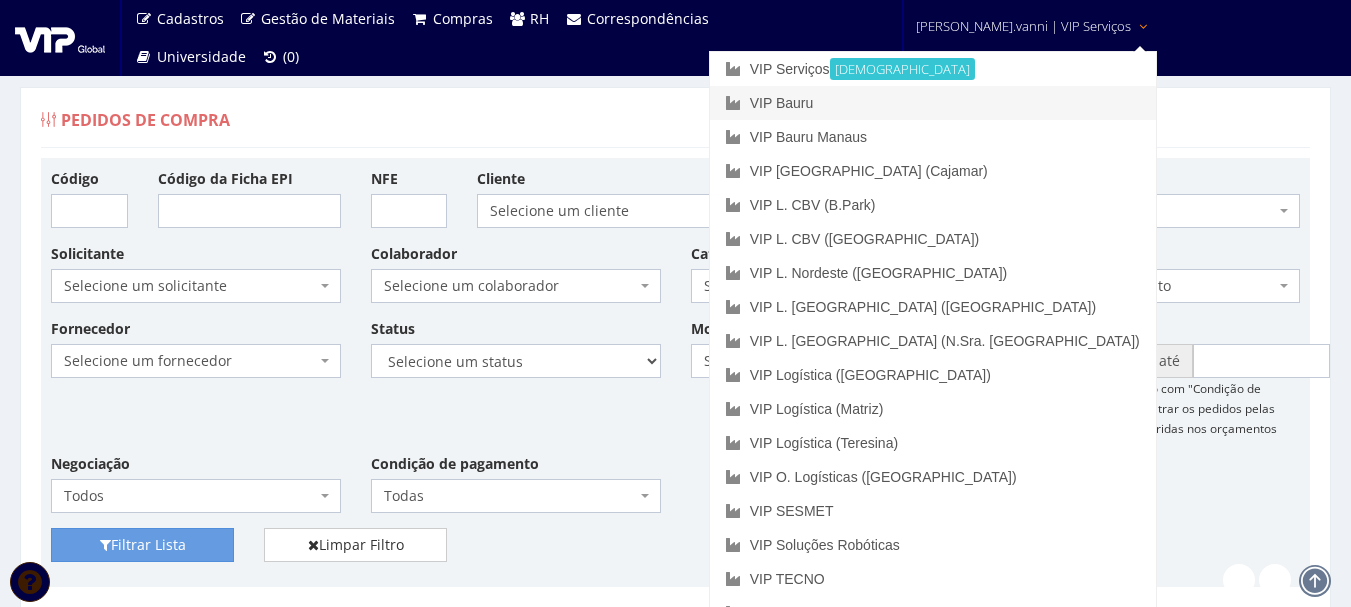 click on "VIP Bauru" at bounding box center [933, 103] 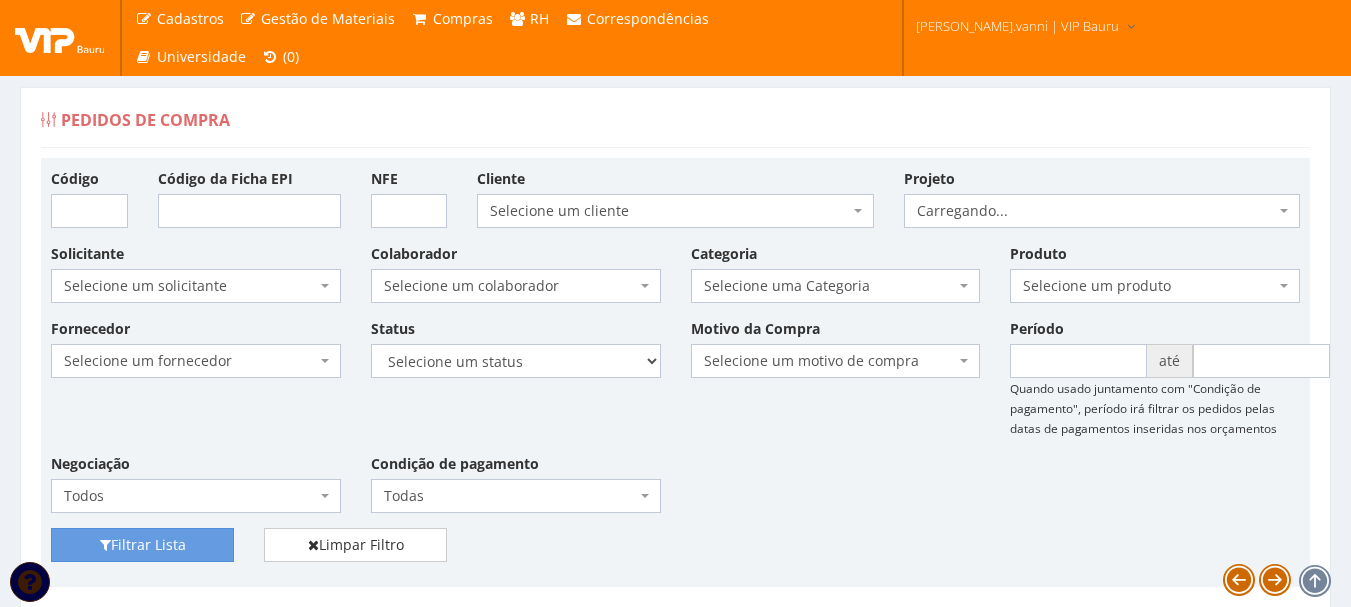 scroll, scrollTop: 400, scrollLeft: 0, axis: vertical 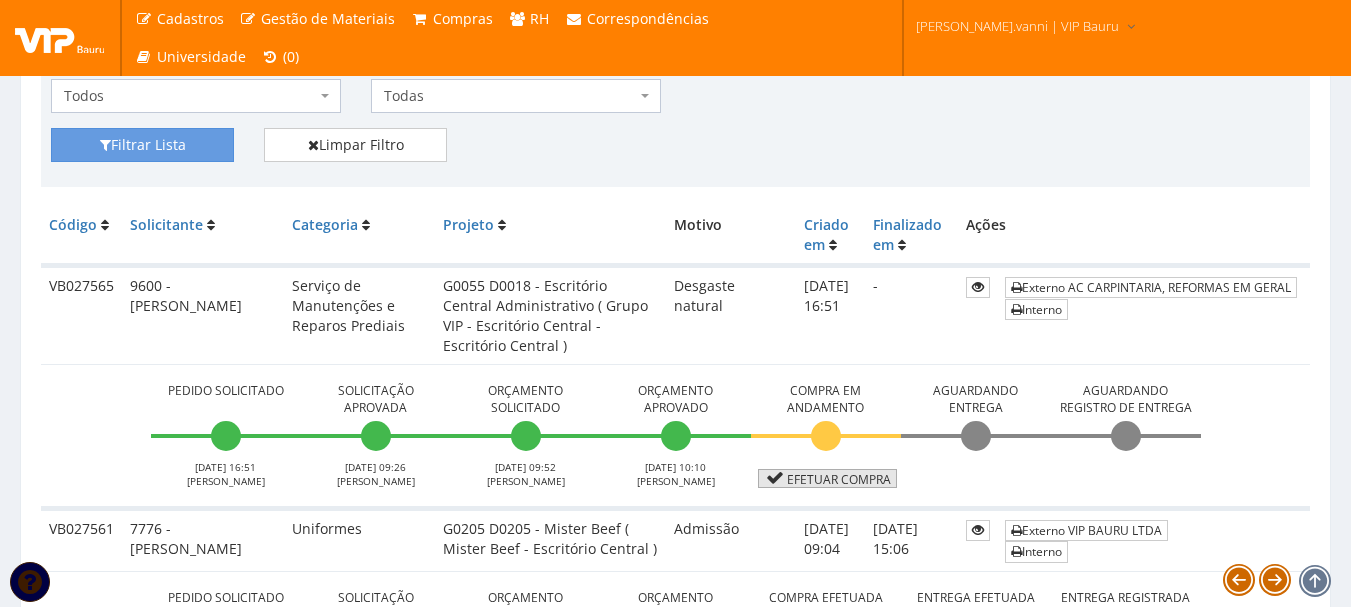 click on "Efetuar Compra" at bounding box center [827, 478] 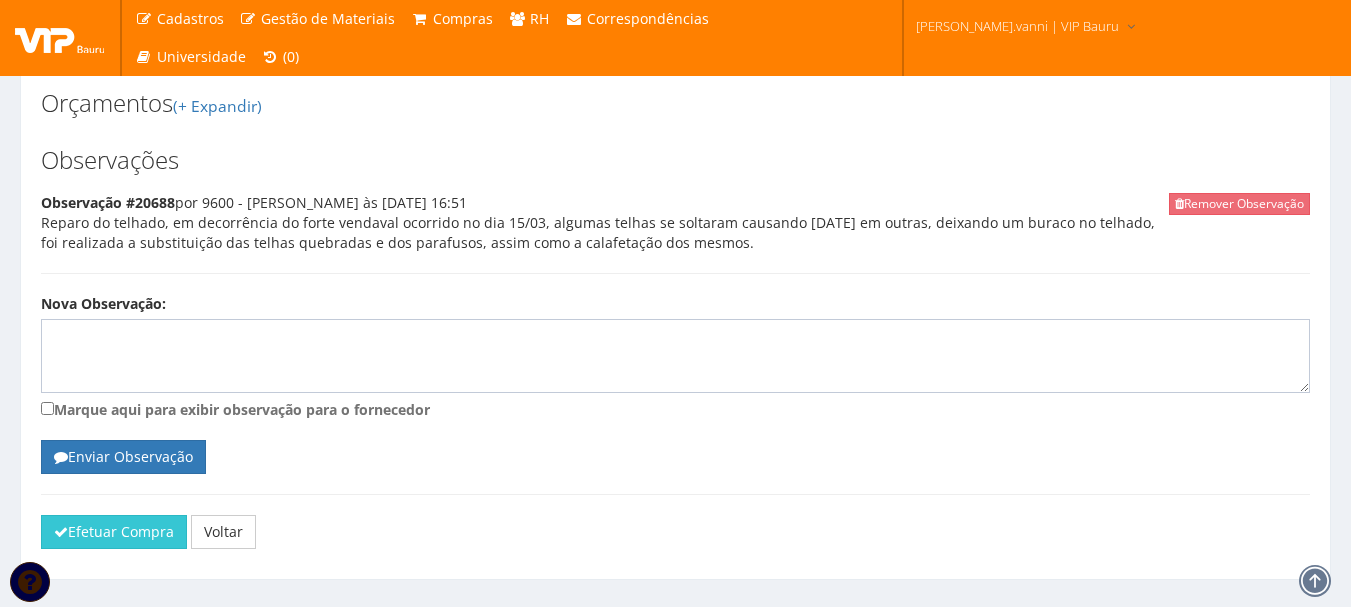 scroll, scrollTop: 944, scrollLeft: 0, axis: vertical 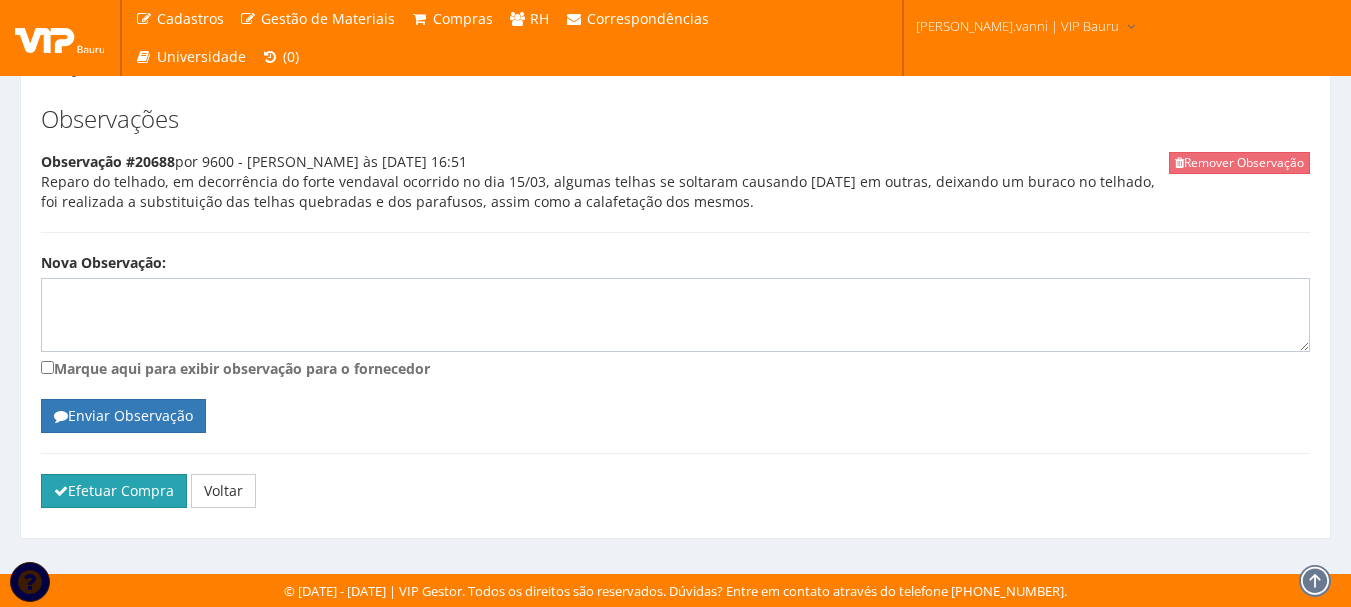 click on "Efetuar Compra" at bounding box center (114, 491) 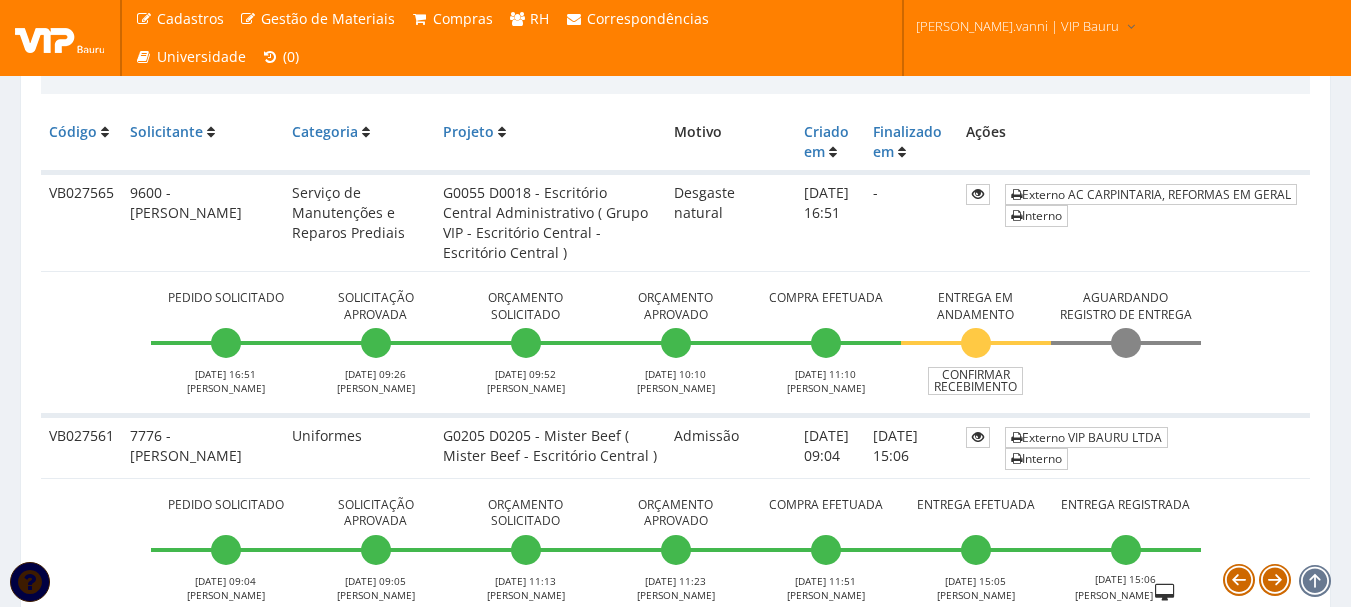scroll, scrollTop: 600, scrollLeft: 0, axis: vertical 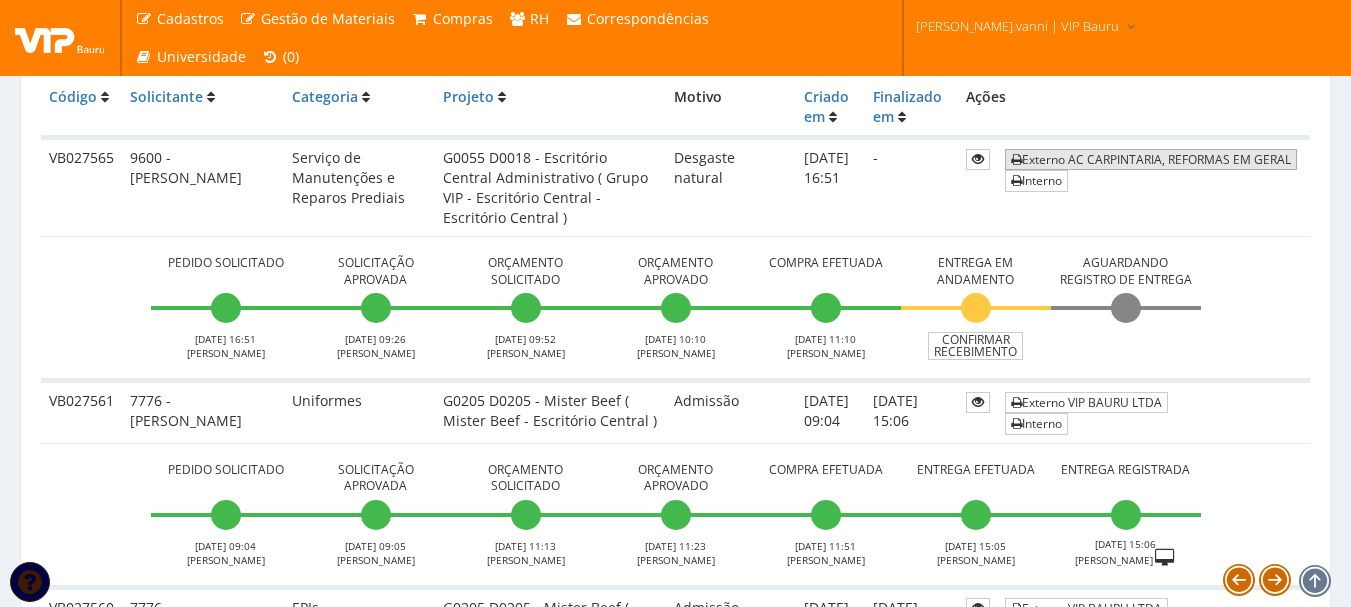 click on "Externo AC CARPINTARIA, REFORMAS EM GERAL" at bounding box center [1151, 159] 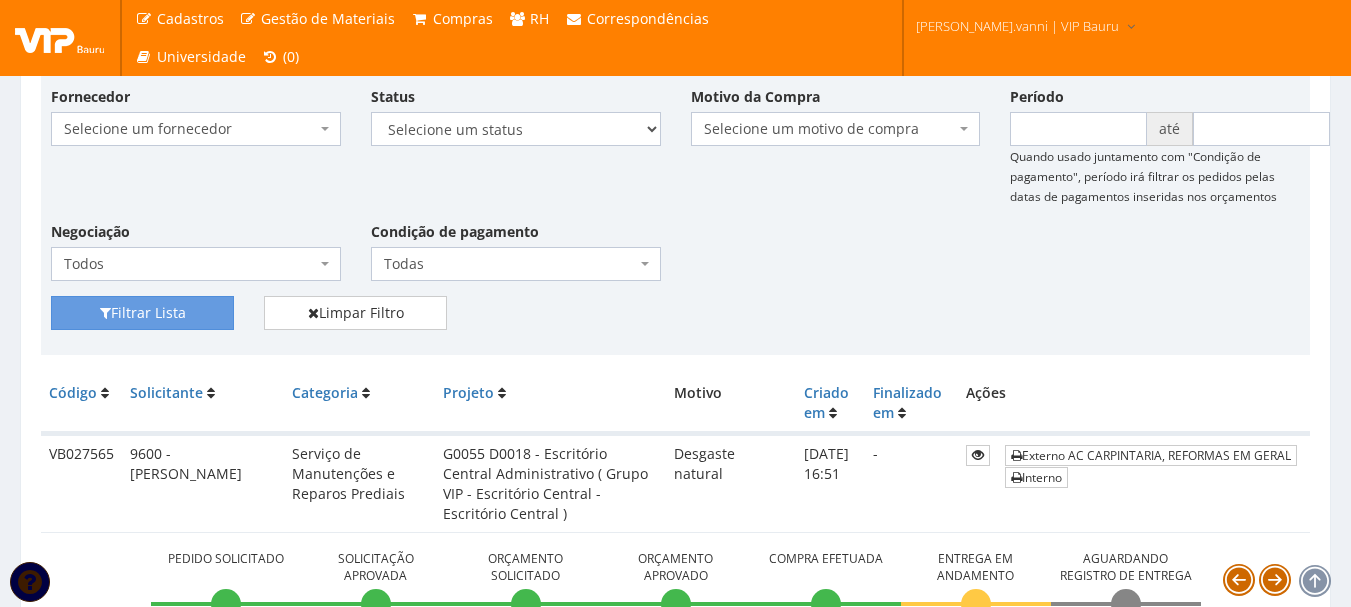 scroll, scrollTop: 400, scrollLeft: 0, axis: vertical 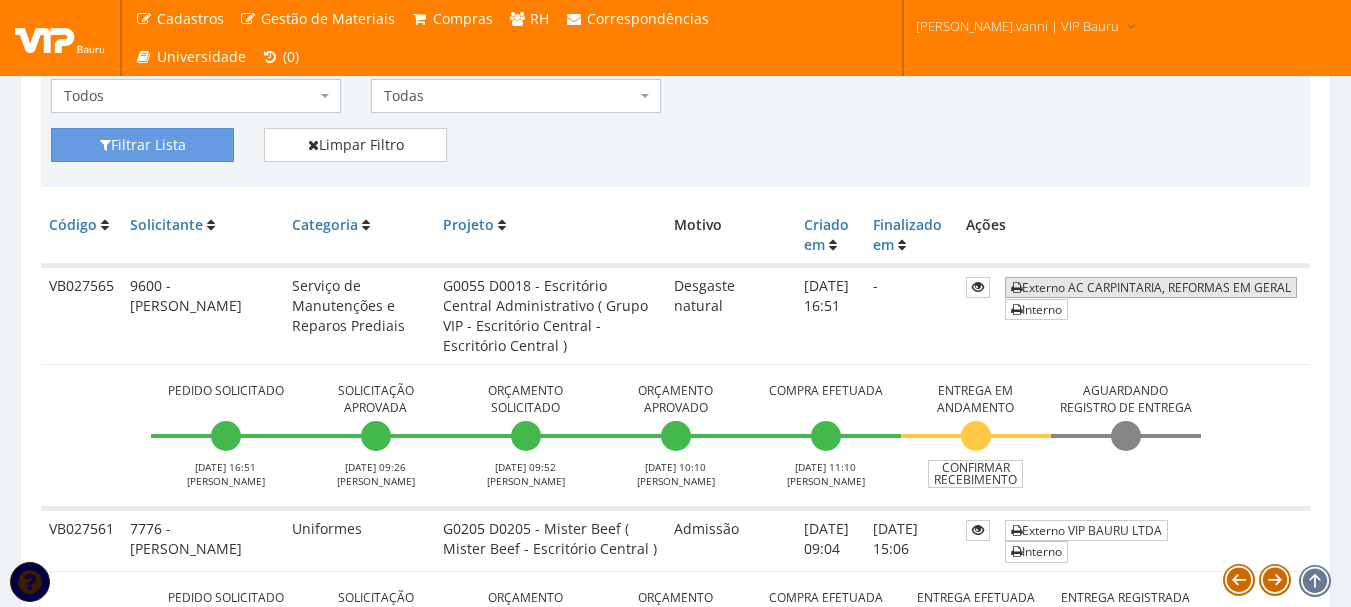 click on "Externo AC CARPINTARIA, REFORMAS EM GERAL" at bounding box center (1151, 287) 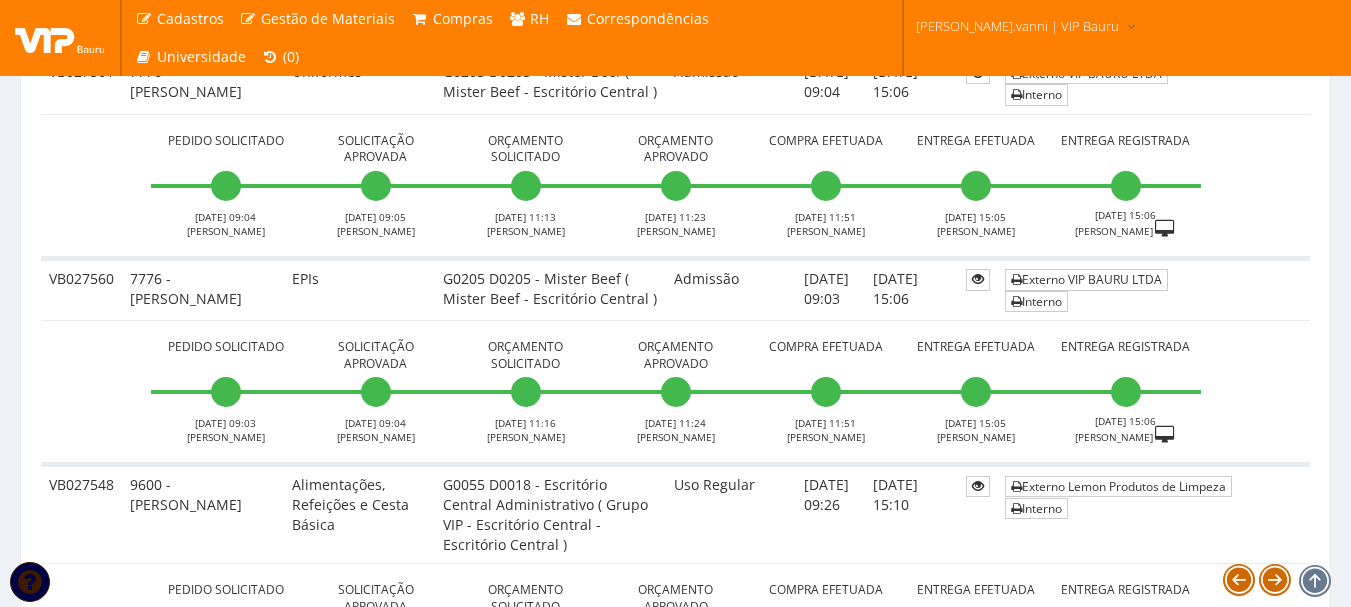 scroll, scrollTop: 300, scrollLeft: 0, axis: vertical 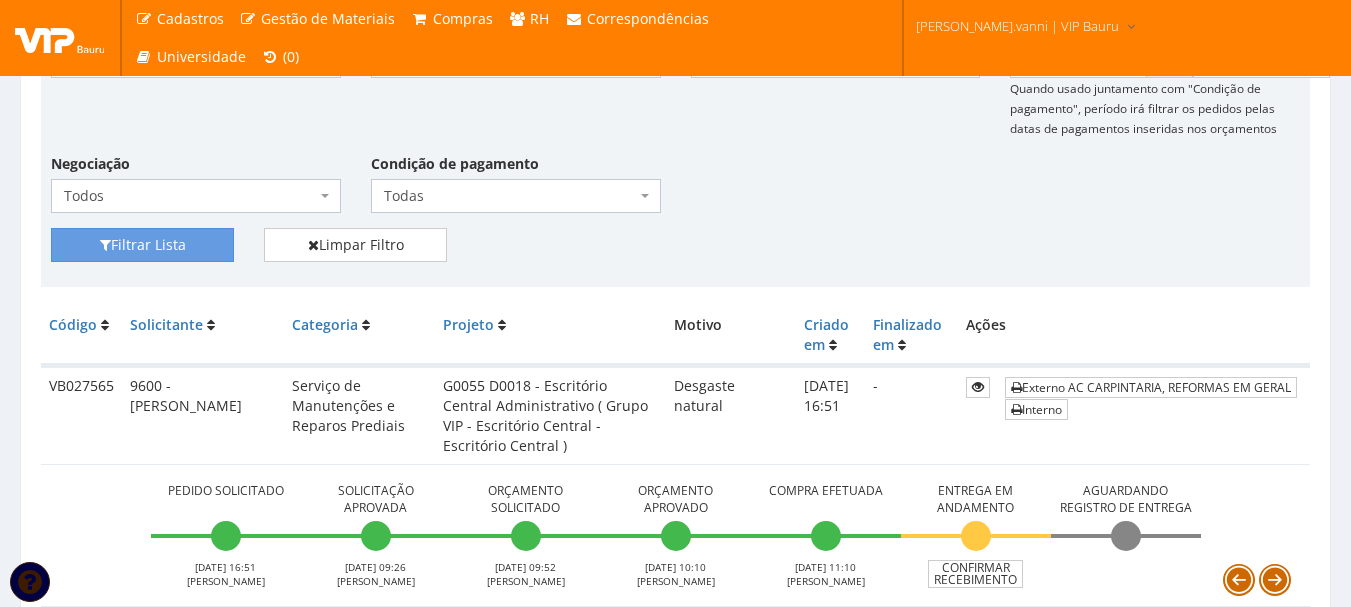 click on "[DATE] 16:51" at bounding box center [830, 415] 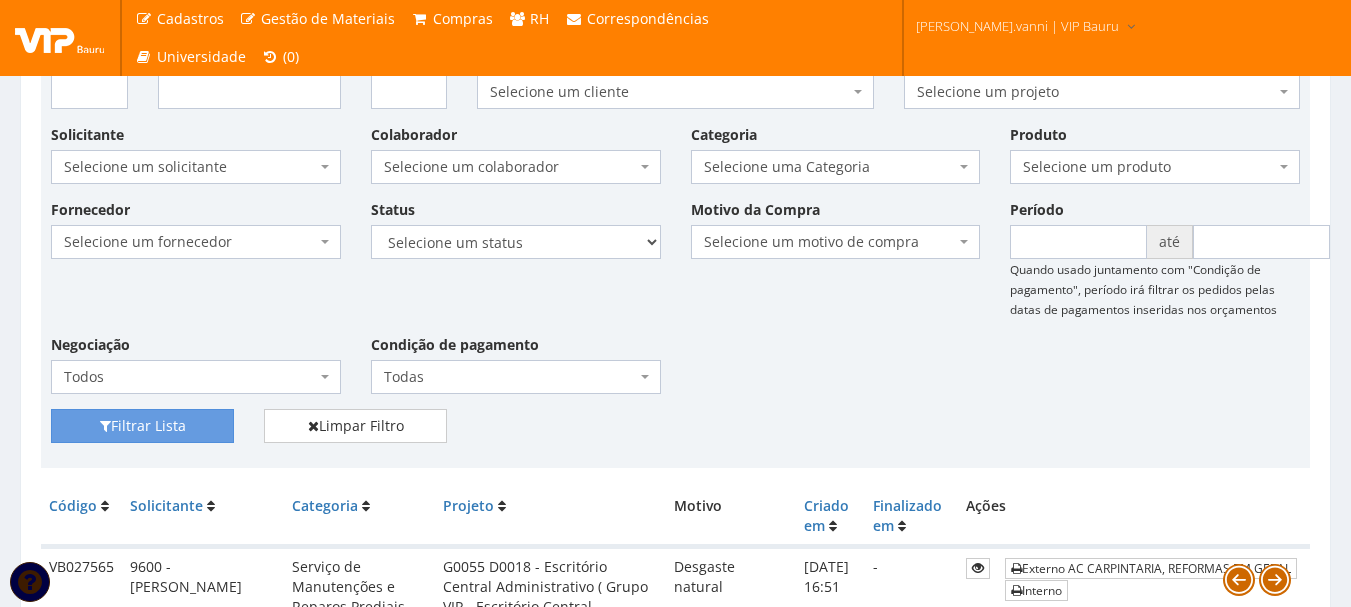scroll, scrollTop: 500, scrollLeft: 0, axis: vertical 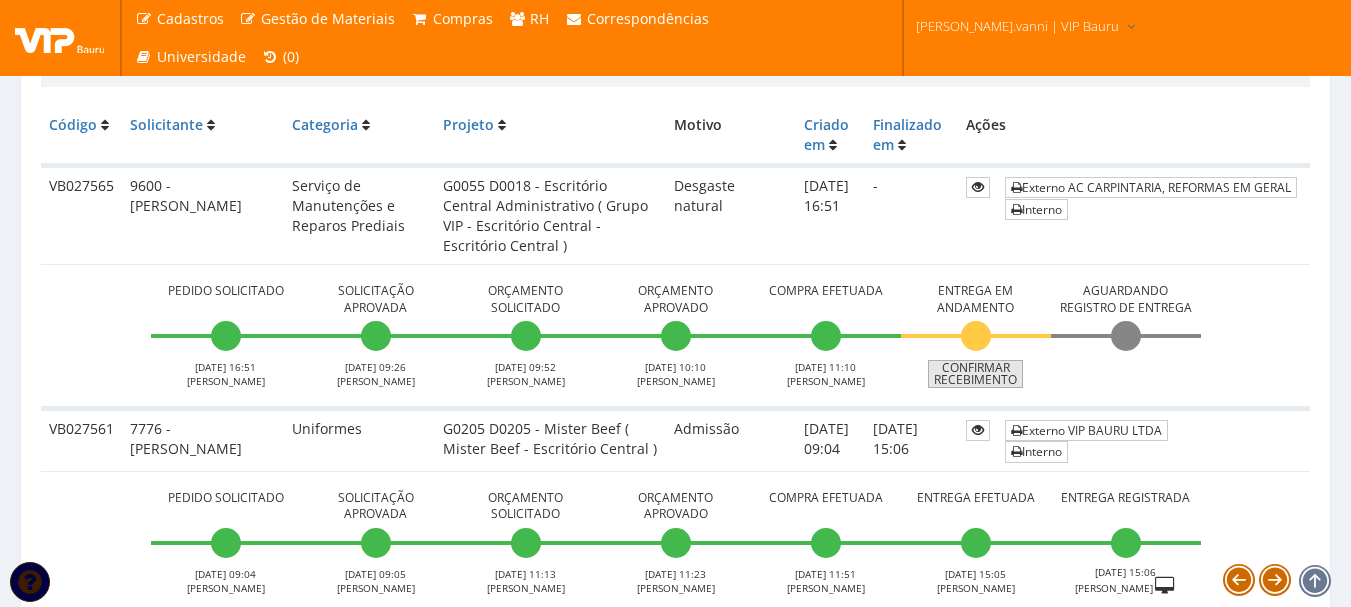click on "Confirmar Recebimento" at bounding box center (975, 374) 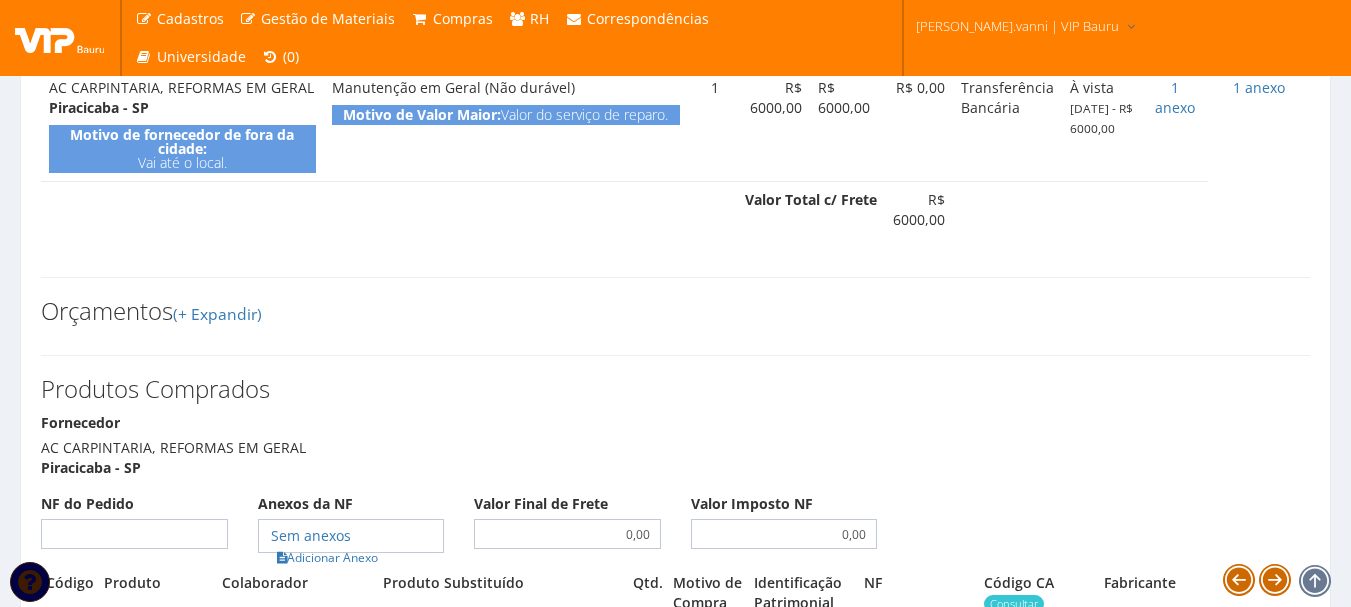 scroll, scrollTop: 800, scrollLeft: 0, axis: vertical 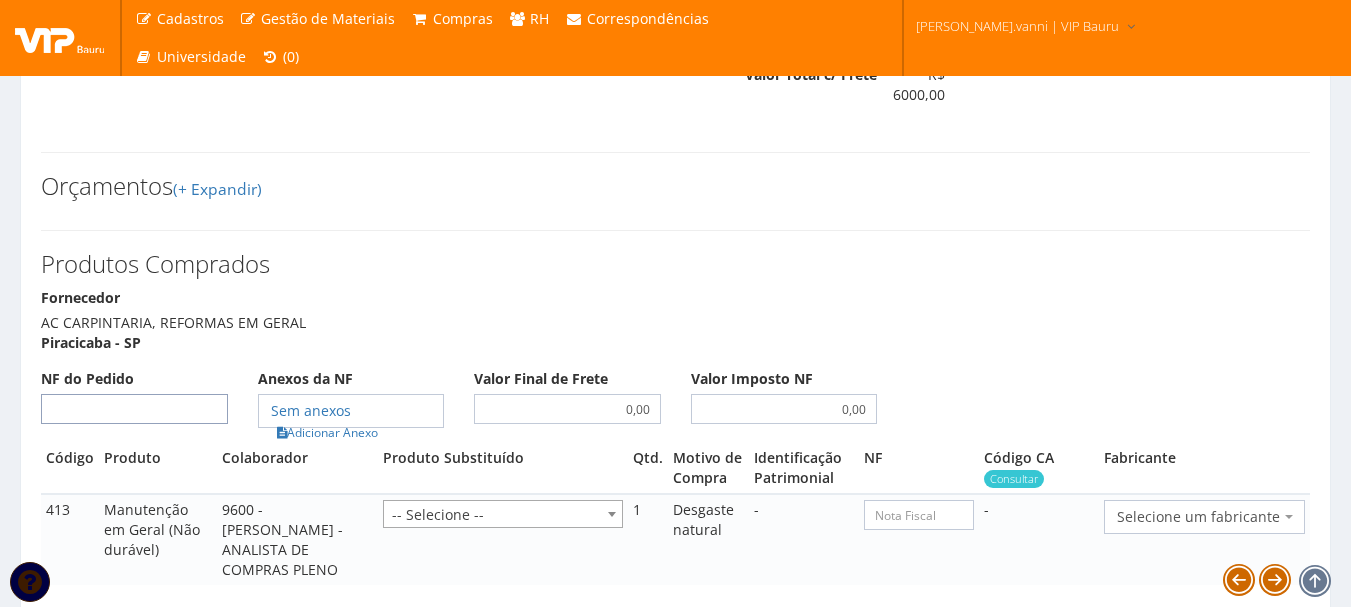 click on "NF do Pedido" at bounding box center (134, 409) 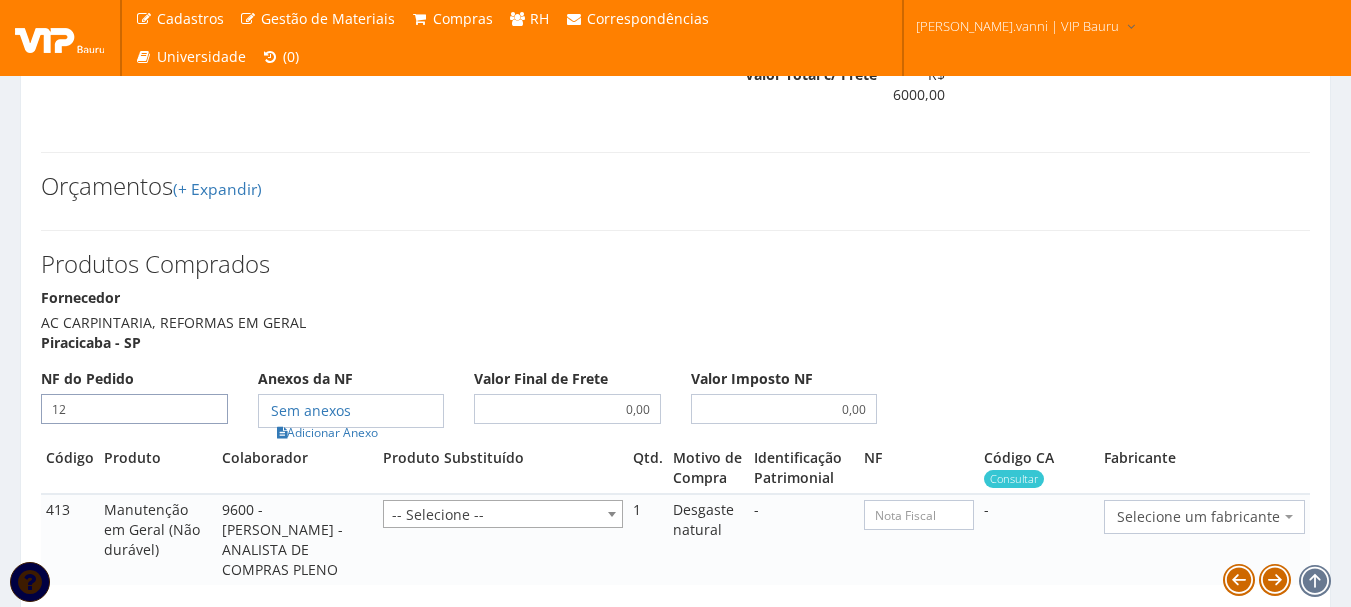 type on "12" 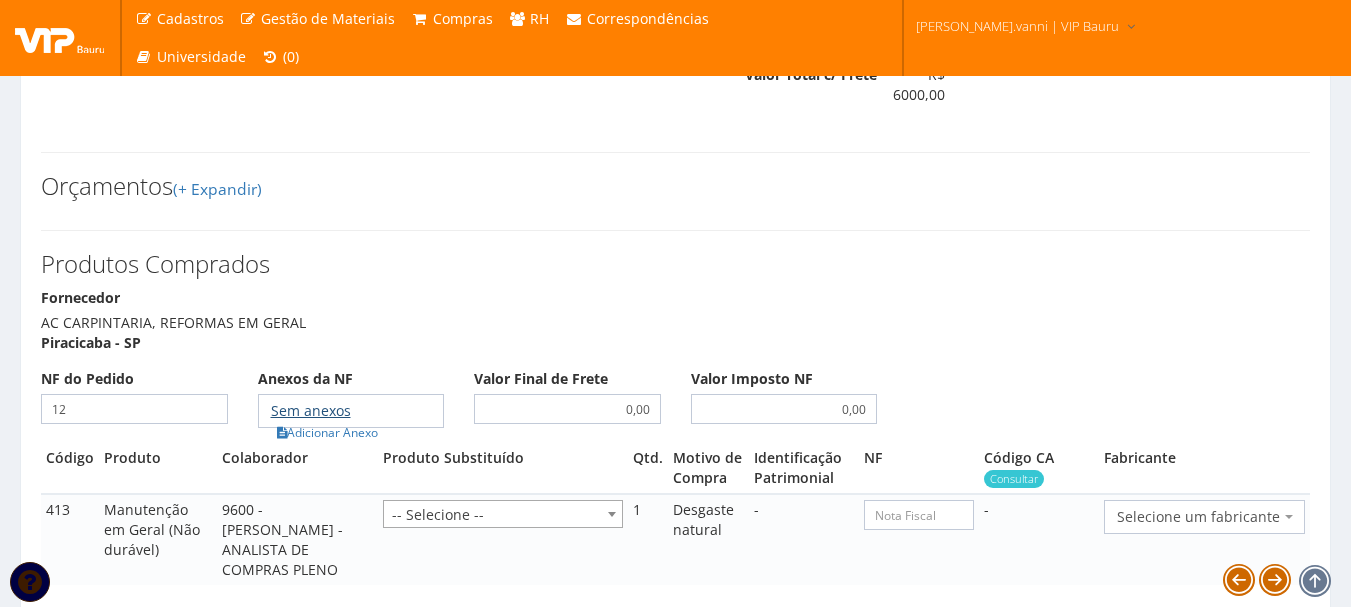type on "12" 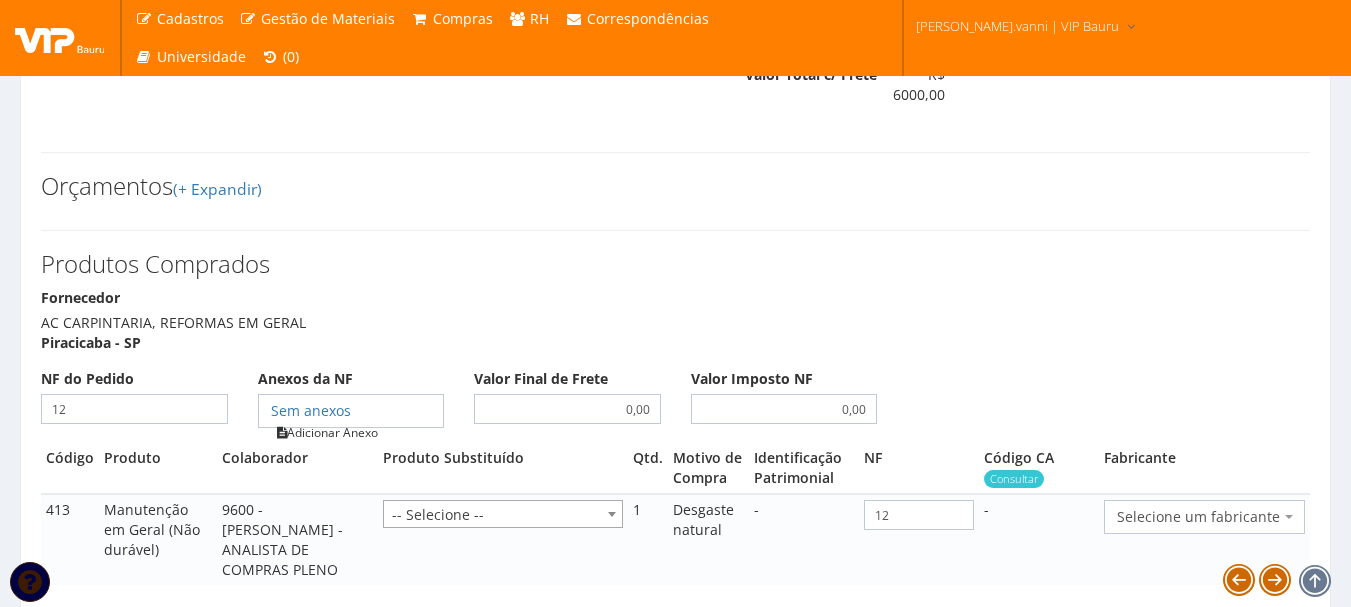 click on "Adicionar Anexo" at bounding box center (327, 432) 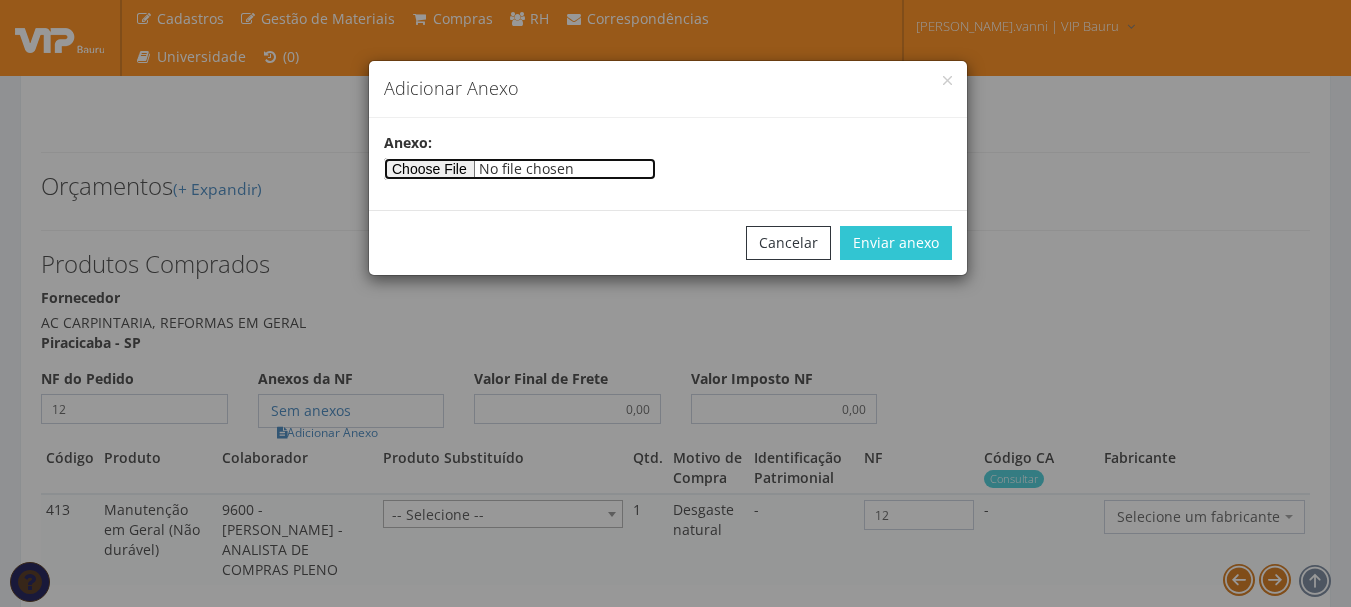 click at bounding box center (520, 169) 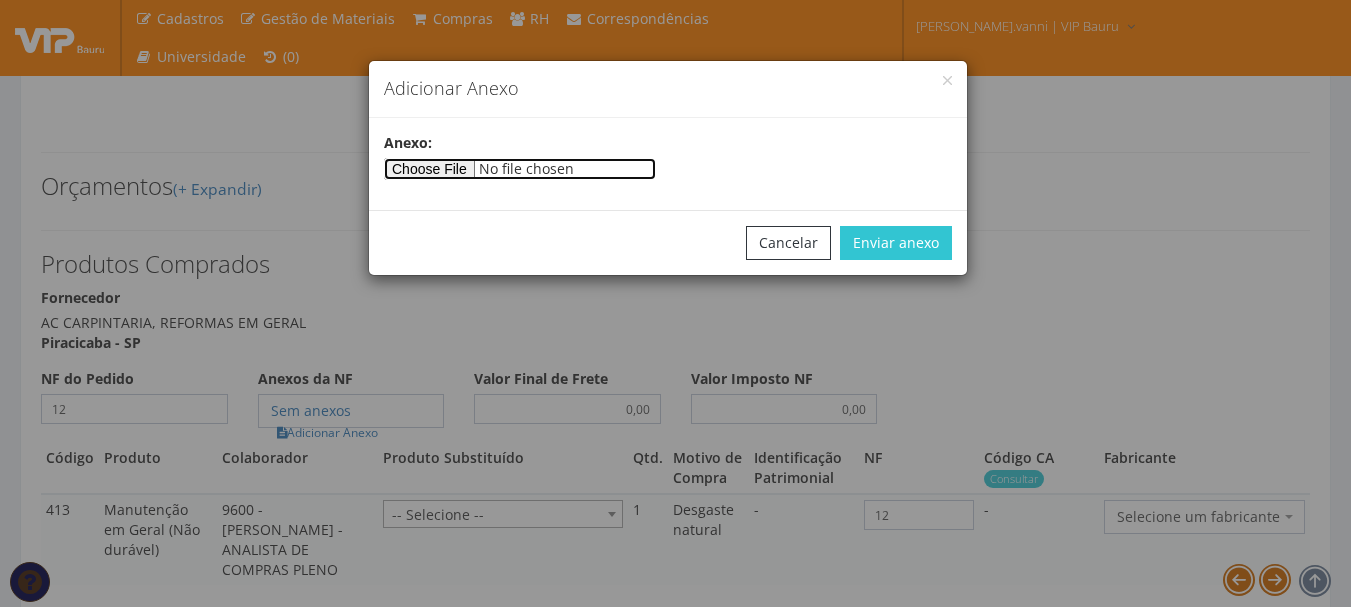 type on "C:\fakepath\NF 12 - AC CARPINTARIA BAURU.pdf" 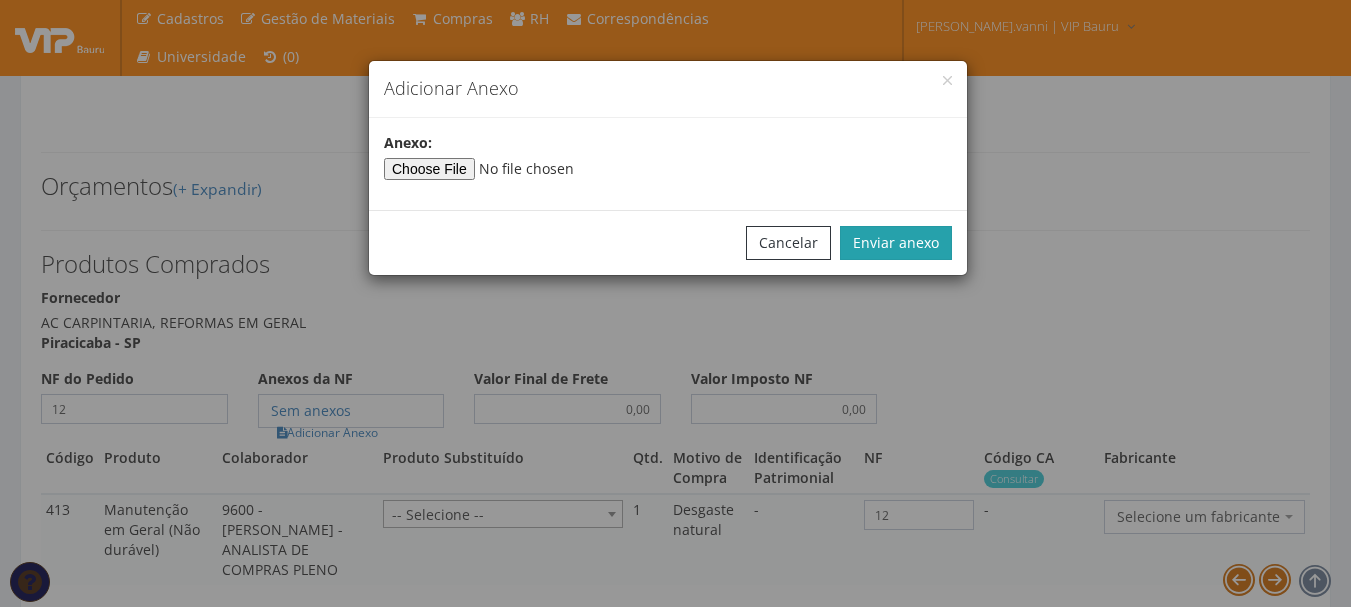 click on "Enviar anexo" at bounding box center [896, 243] 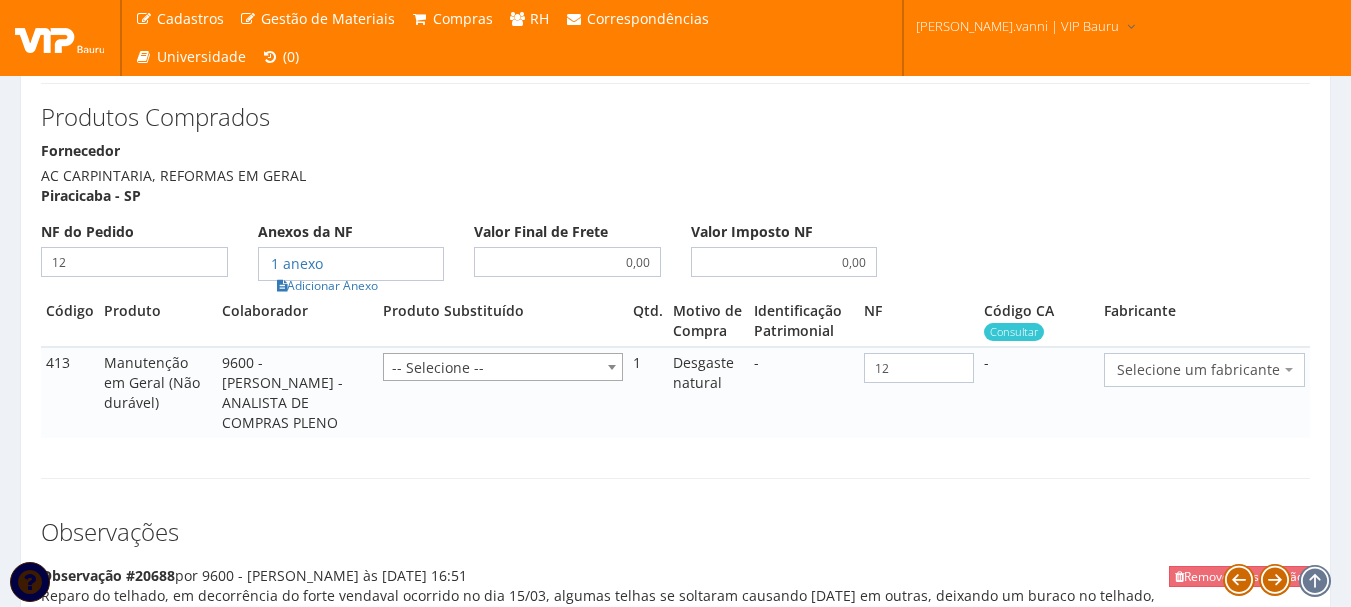 scroll, scrollTop: 1000, scrollLeft: 0, axis: vertical 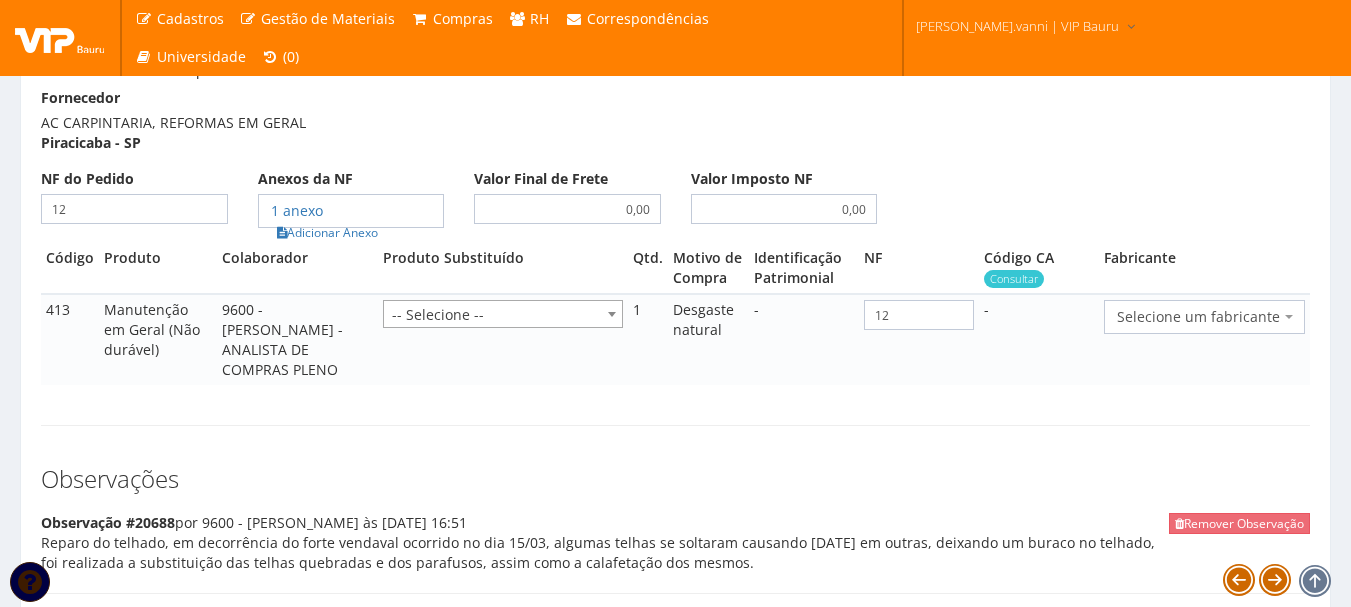 click on "Selecione um fabricante" at bounding box center [1198, 317] 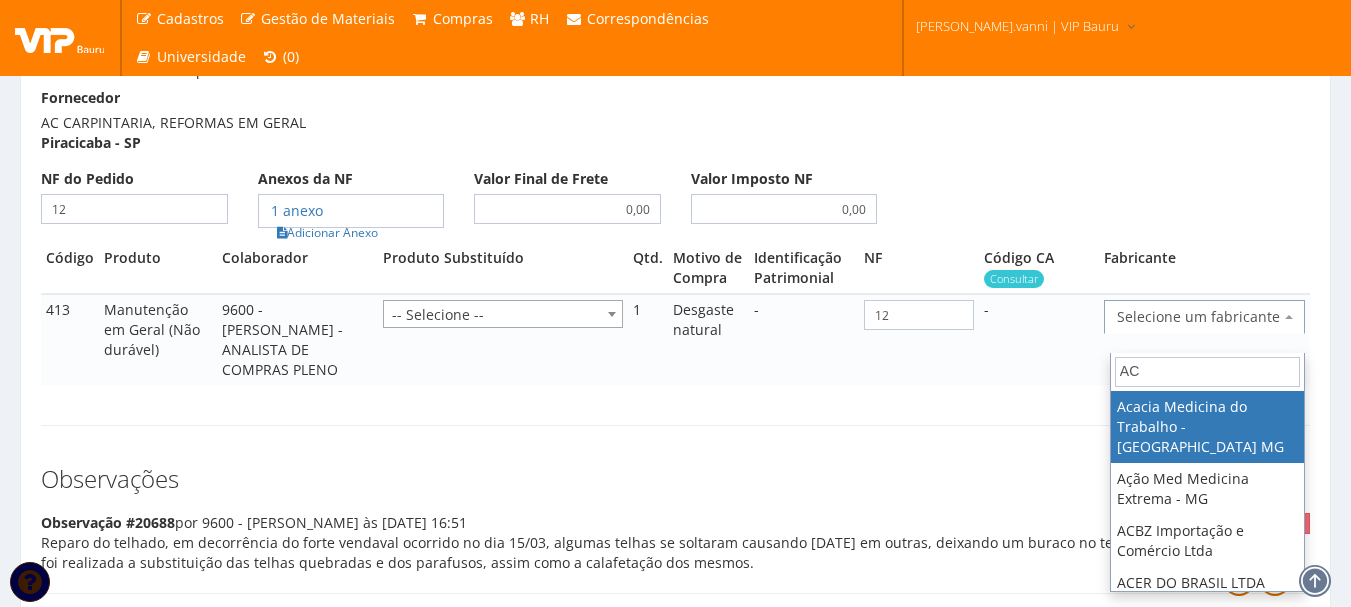 type on "A" 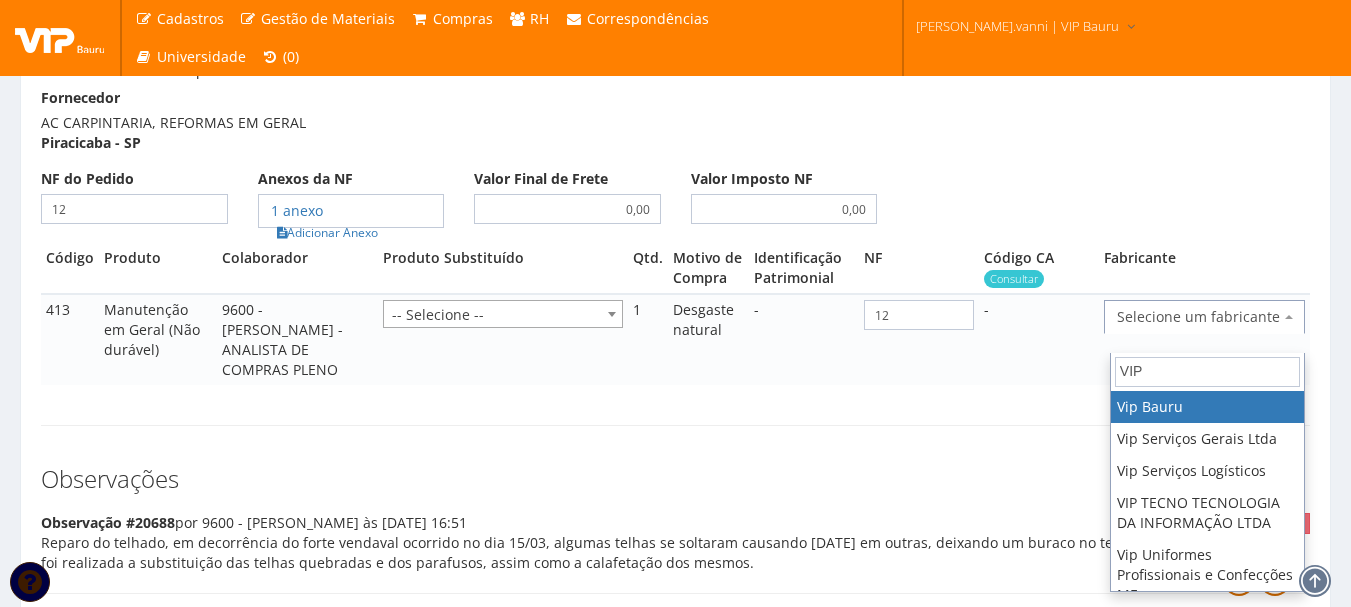 type on "VIP" 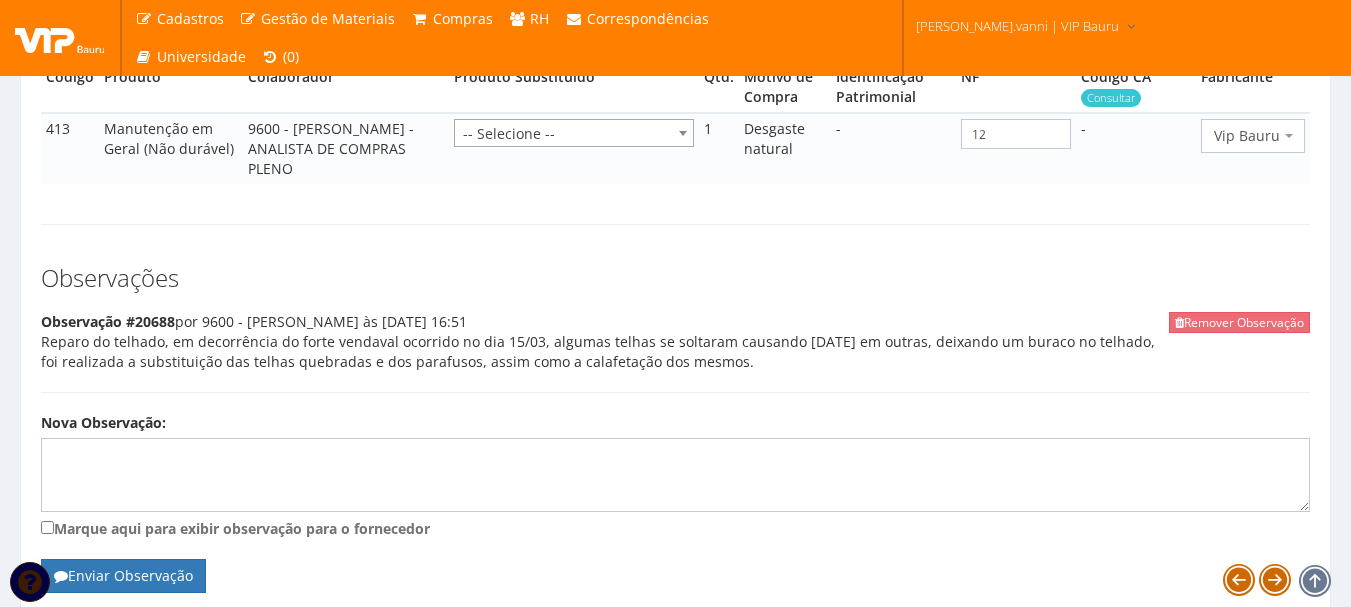 scroll, scrollTop: 1361, scrollLeft: 0, axis: vertical 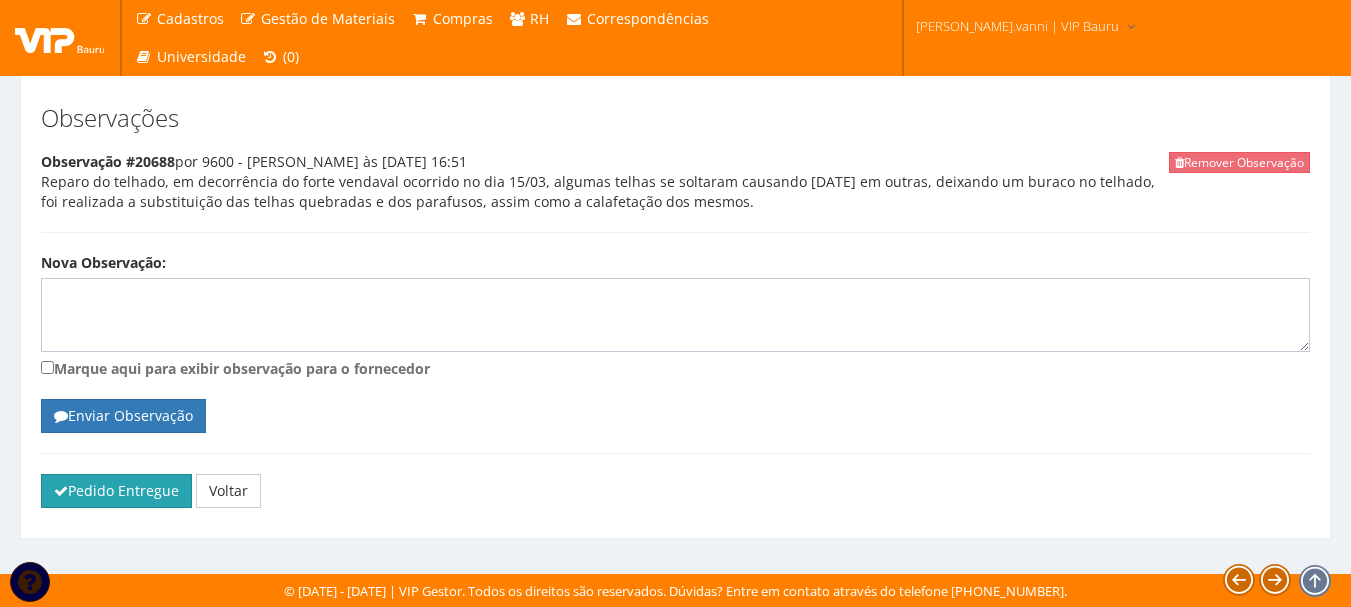 click on "Pedido Entregue" at bounding box center [116, 491] 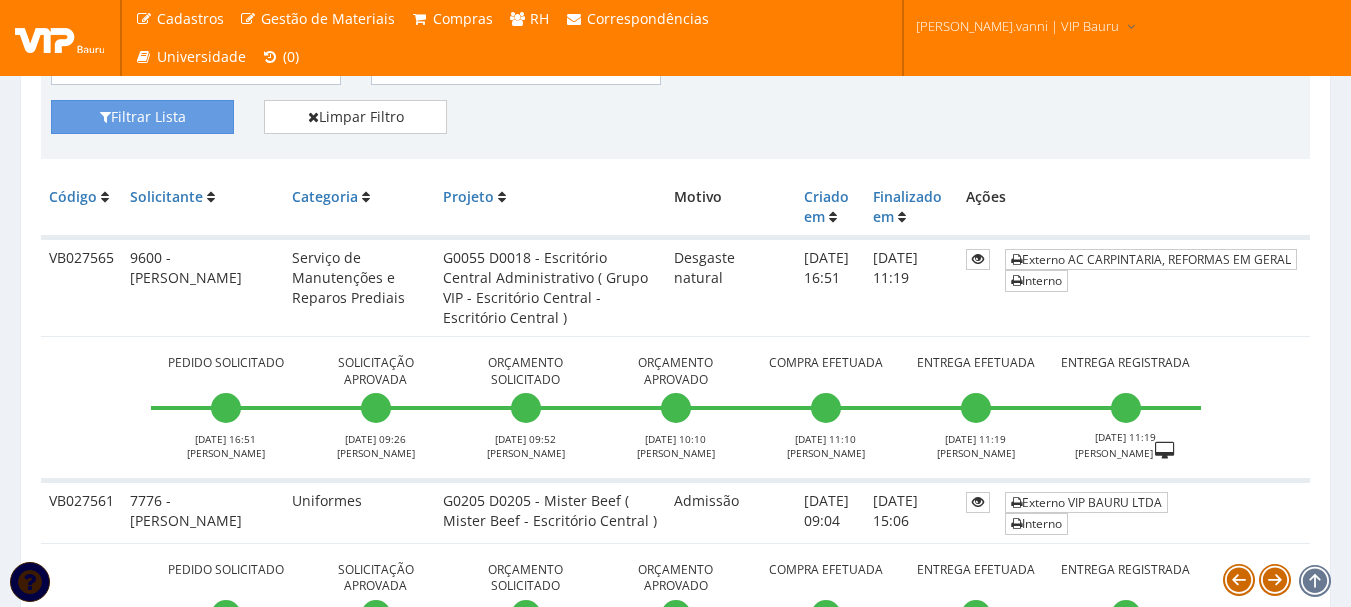 scroll, scrollTop: 100, scrollLeft: 0, axis: vertical 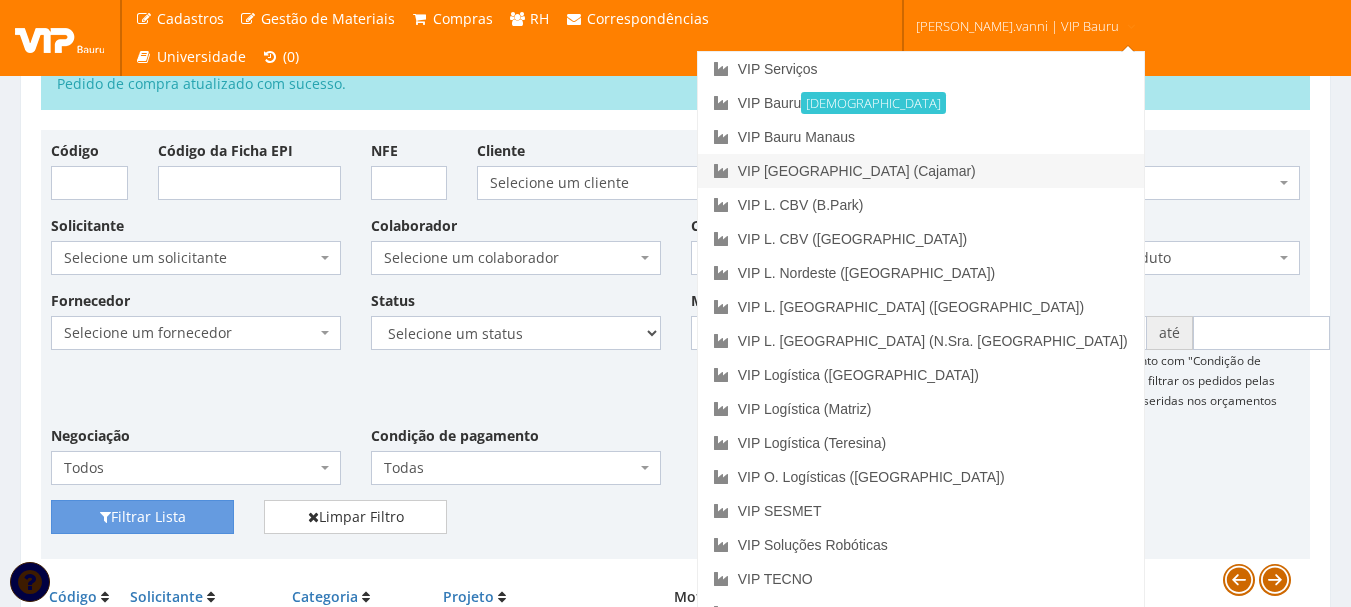 click on "VIP [GEOGRAPHIC_DATA] (Cajamar)" at bounding box center (921, 171) 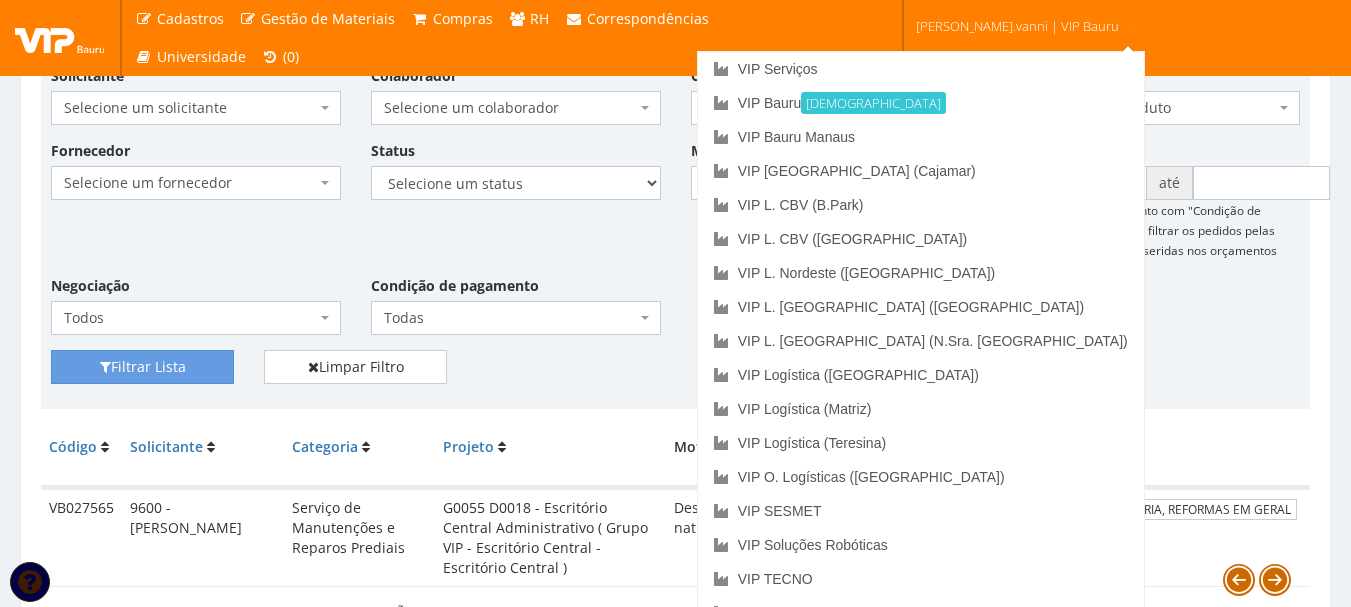 scroll, scrollTop: 400, scrollLeft: 0, axis: vertical 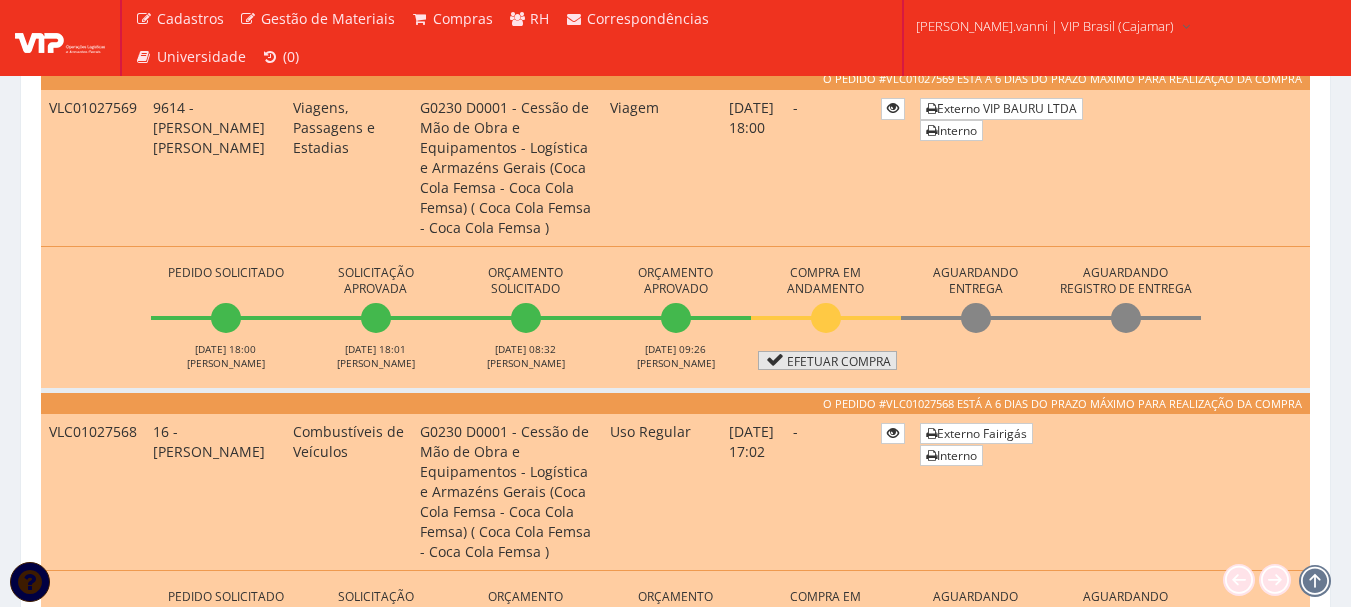 click on "Efetuar Compra" at bounding box center [827, 360] 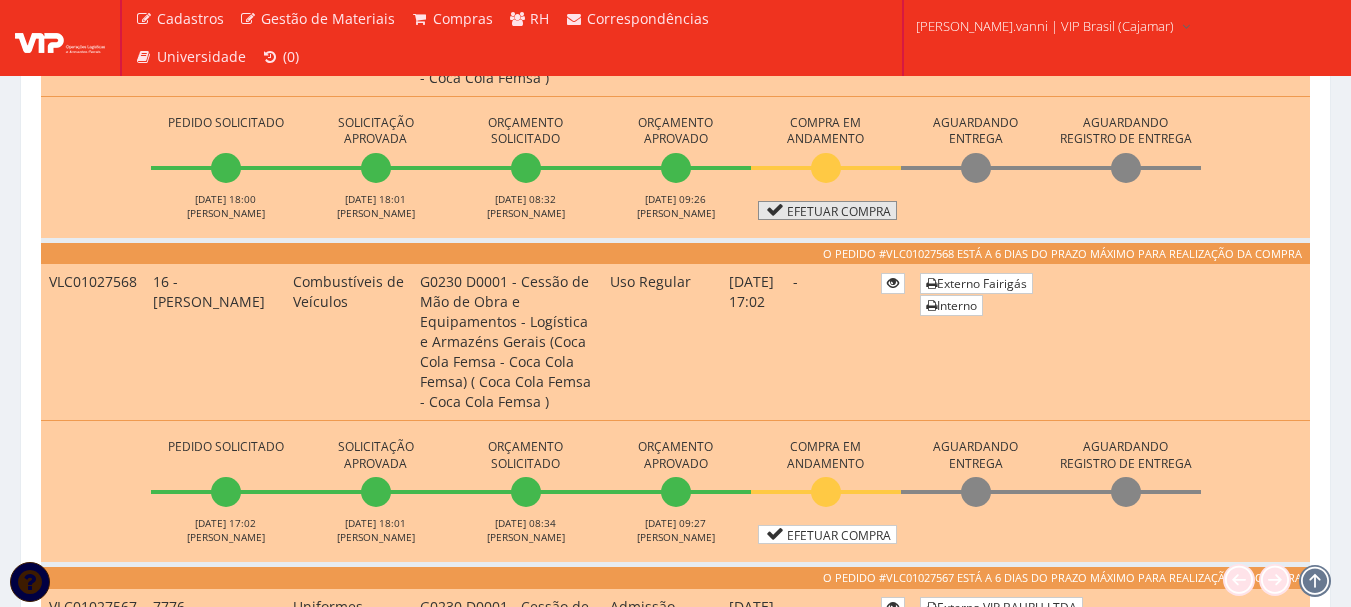 scroll, scrollTop: 900, scrollLeft: 0, axis: vertical 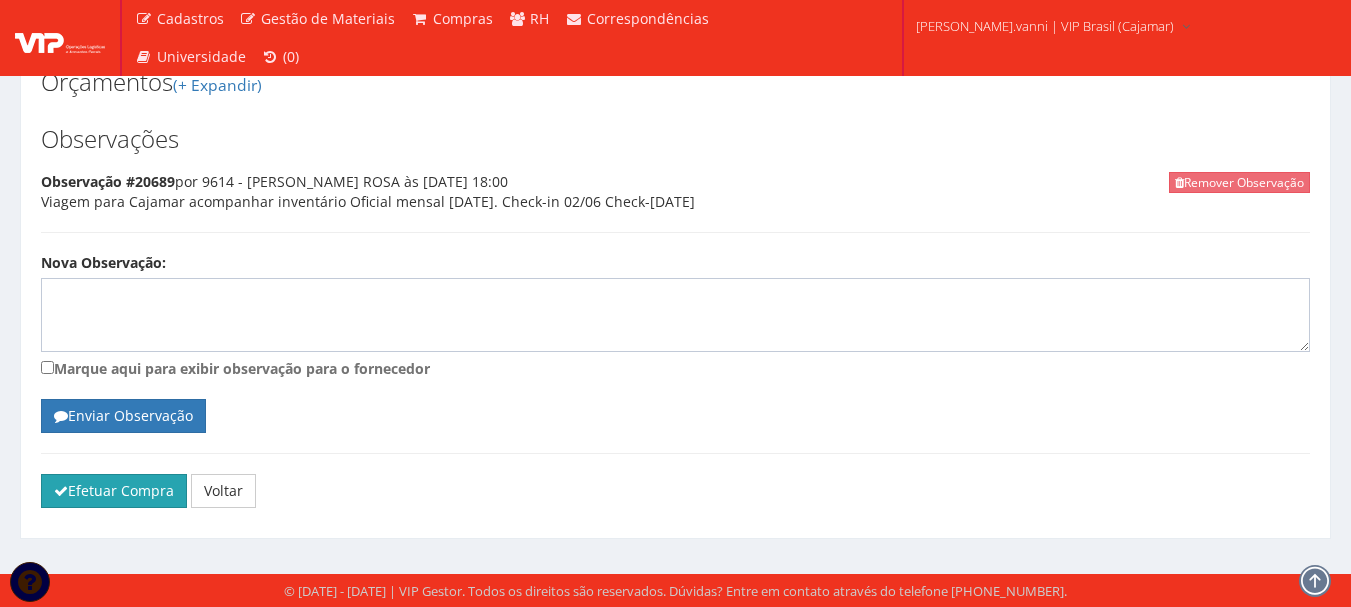 click on "Efetuar Compra" at bounding box center [114, 491] 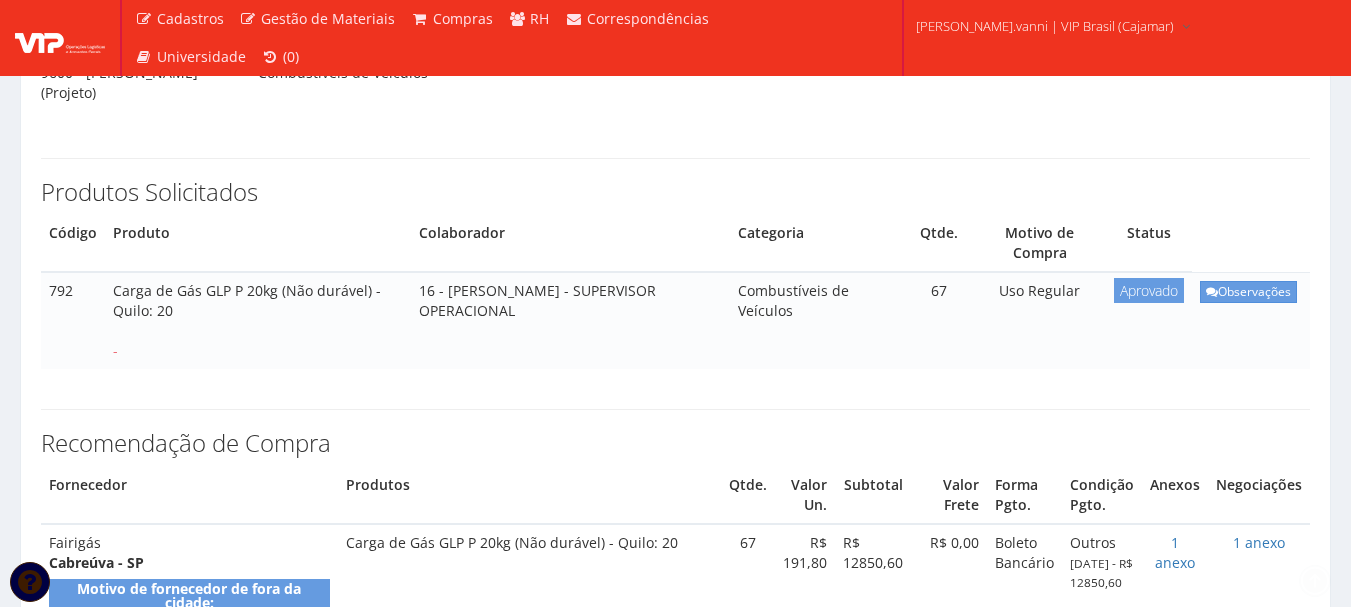 scroll, scrollTop: 800, scrollLeft: 0, axis: vertical 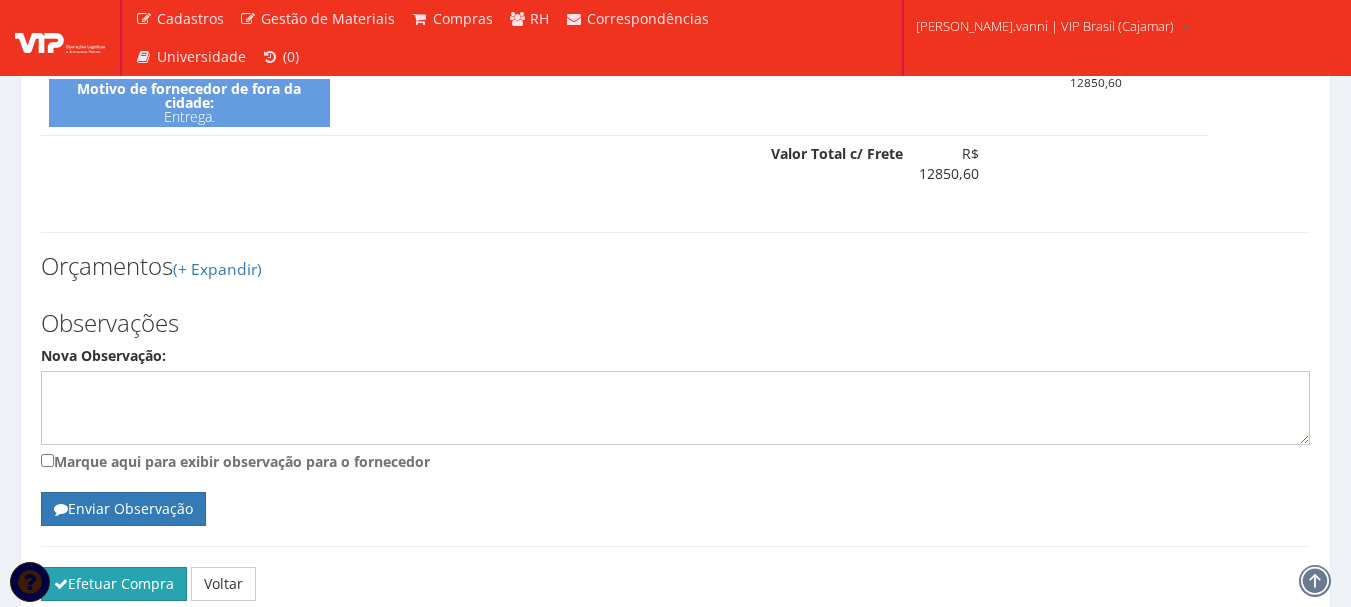 click on "Efetuar Compra" at bounding box center [114, 584] 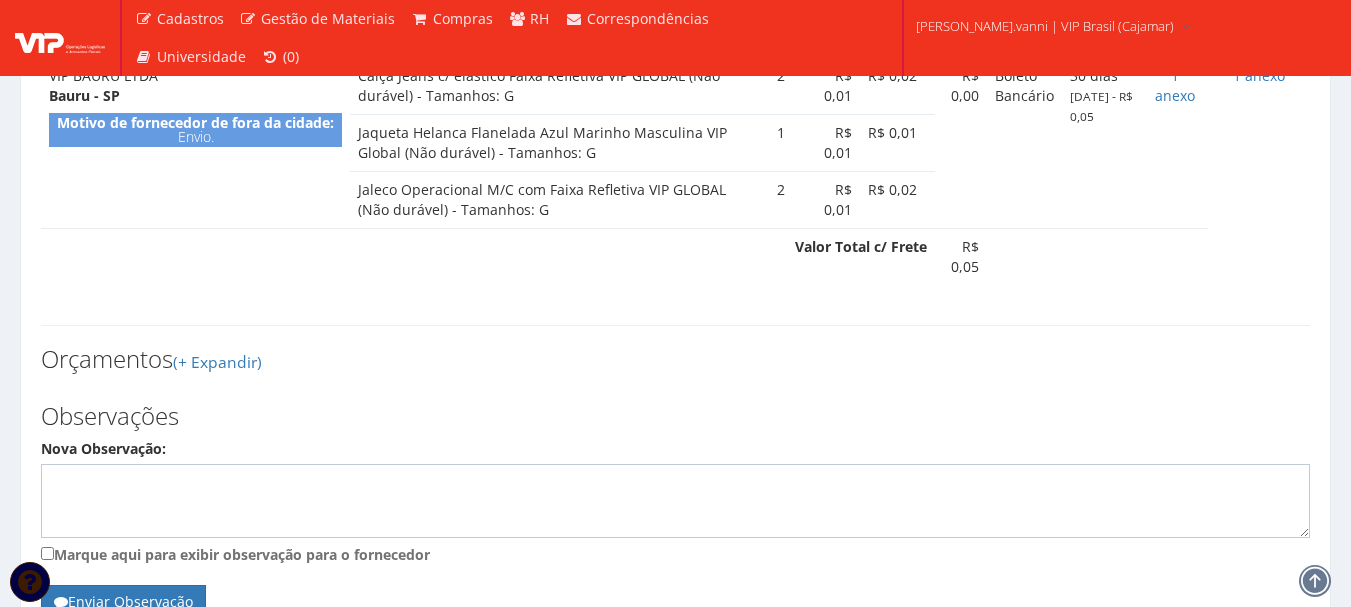 scroll, scrollTop: 1150, scrollLeft: 0, axis: vertical 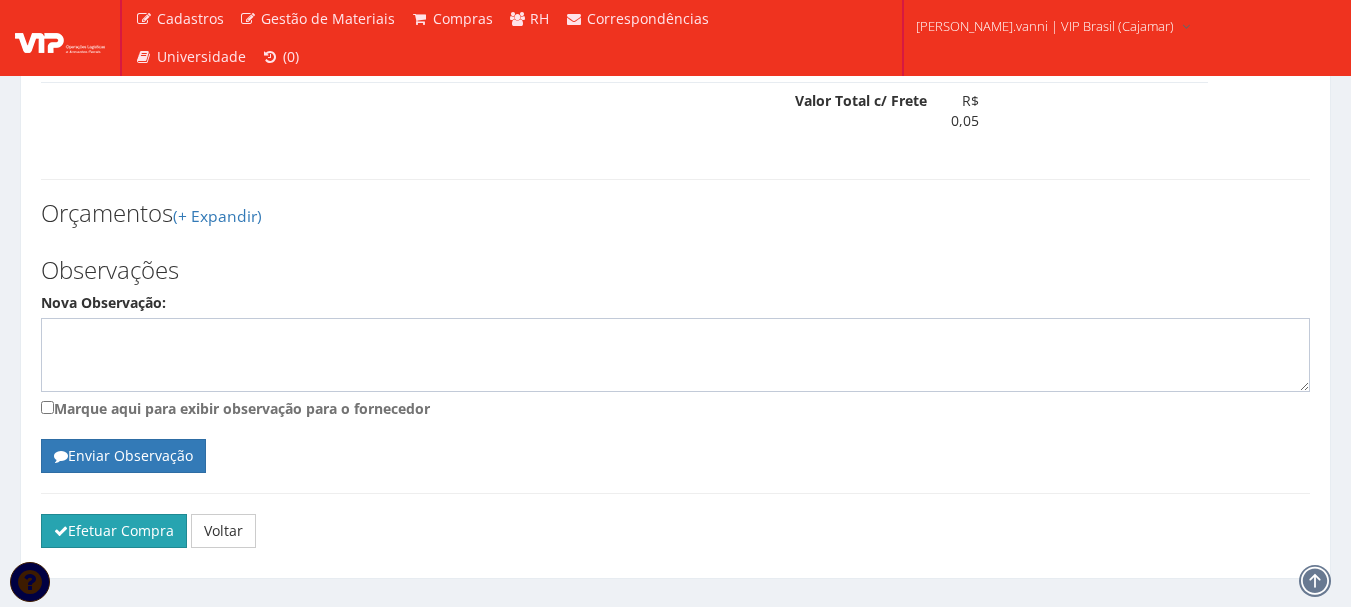 click on "Efetuar Compra" at bounding box center (114, 531) 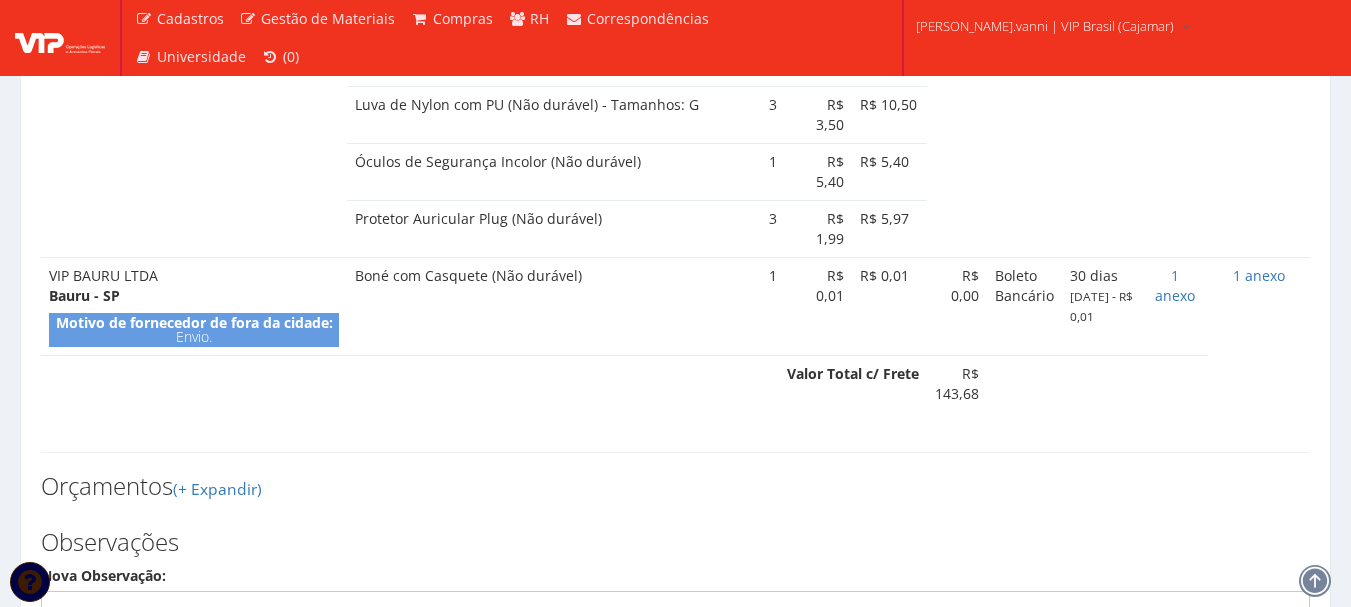 scroll, scrollTop: 1573, scrollLeft: 0, axis: vertical 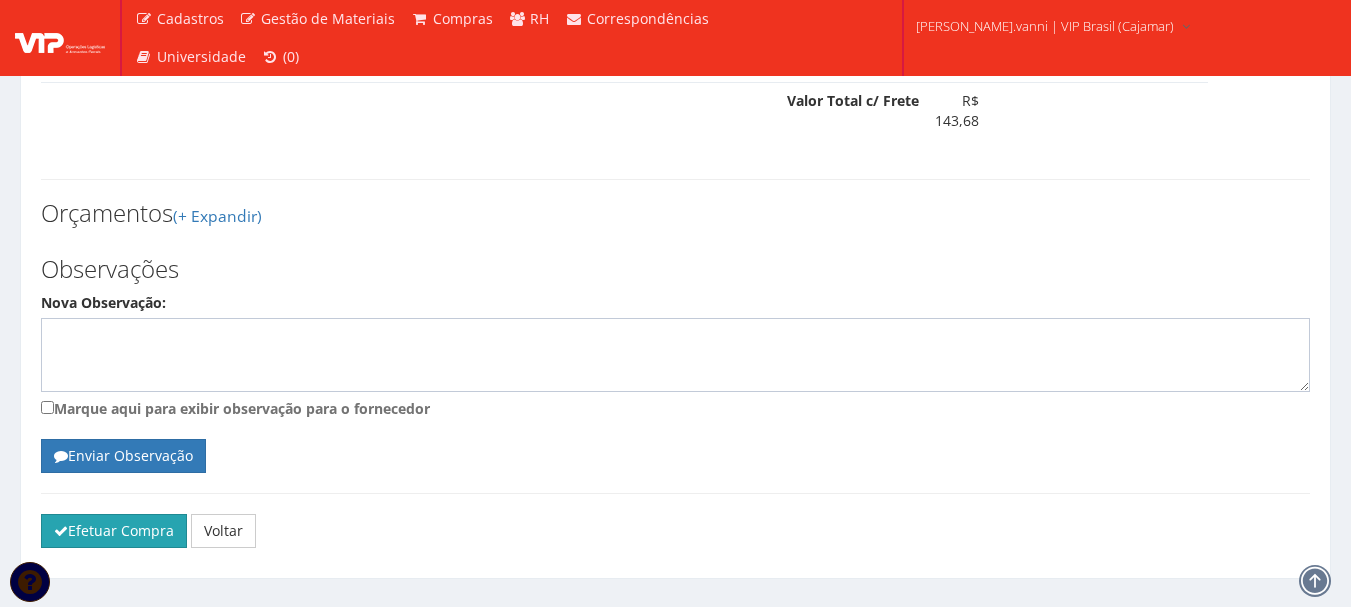 click on "Efetuar Compra" at bounding box center [114, 531] 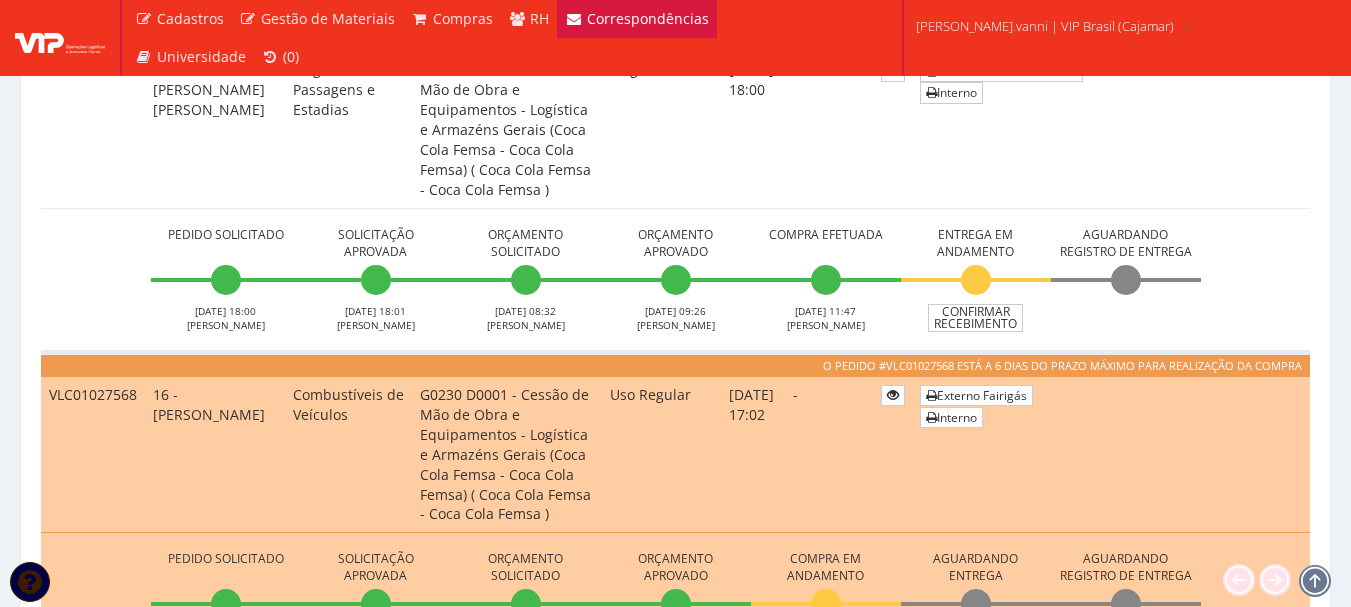 scroll, scrollTop: 700, scrollLeft: 0, axis: vertical 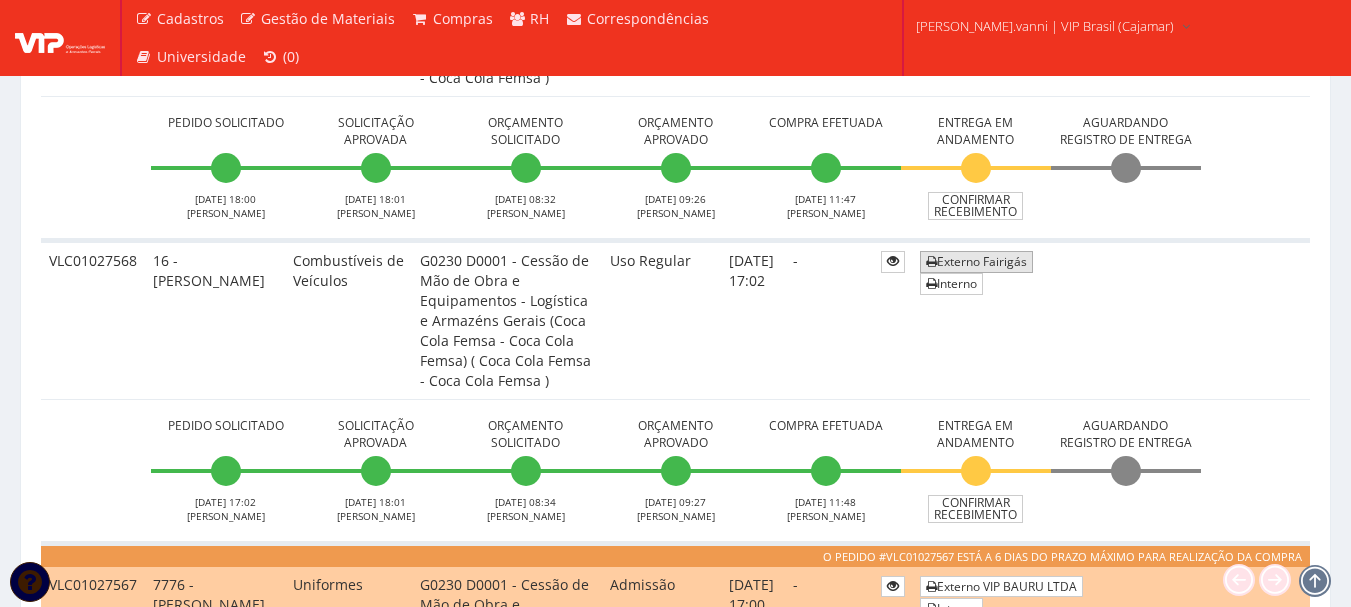 click on "Externo Fairigás" at bounding box center [976, 261] 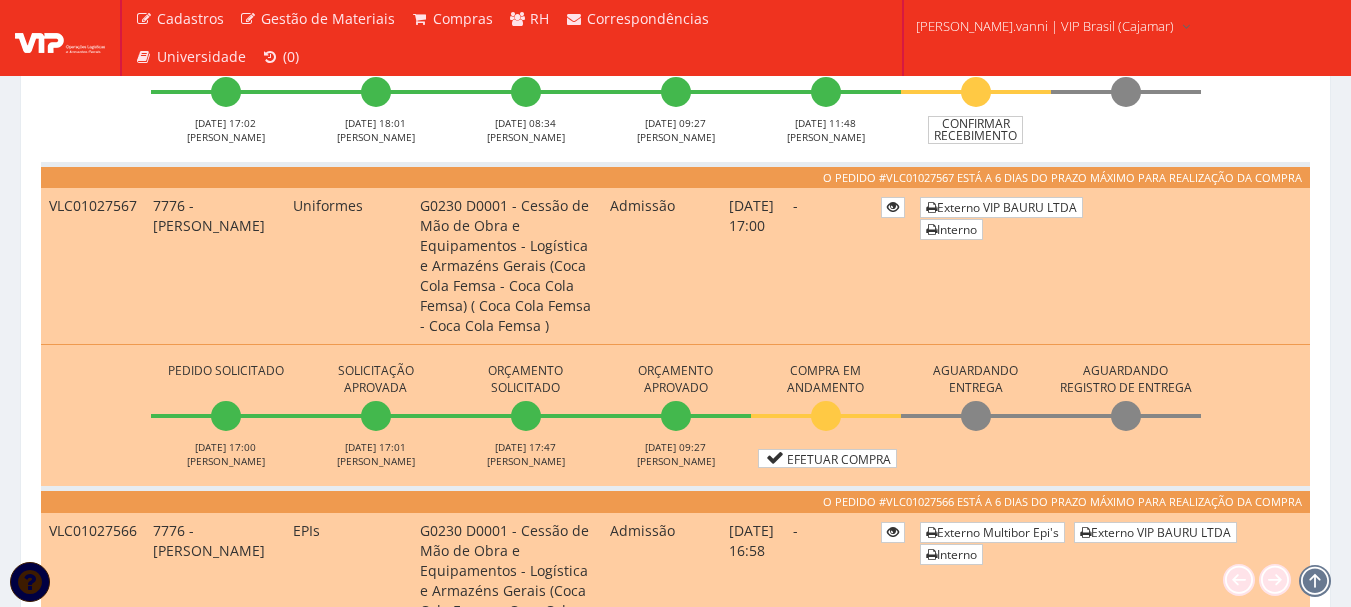 scroll, scrollTop: 1200, scrollLeft: 0, axis: vertical 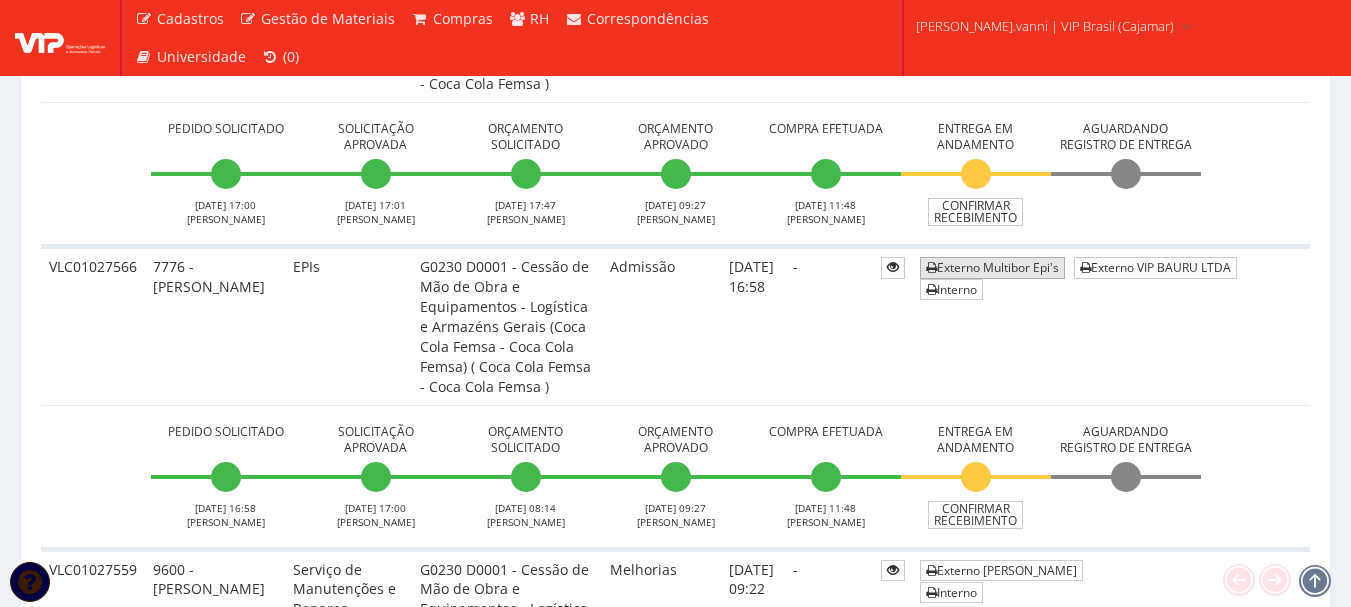 click on "Externo Multibor Epi's" at bounding box center [992, 267] 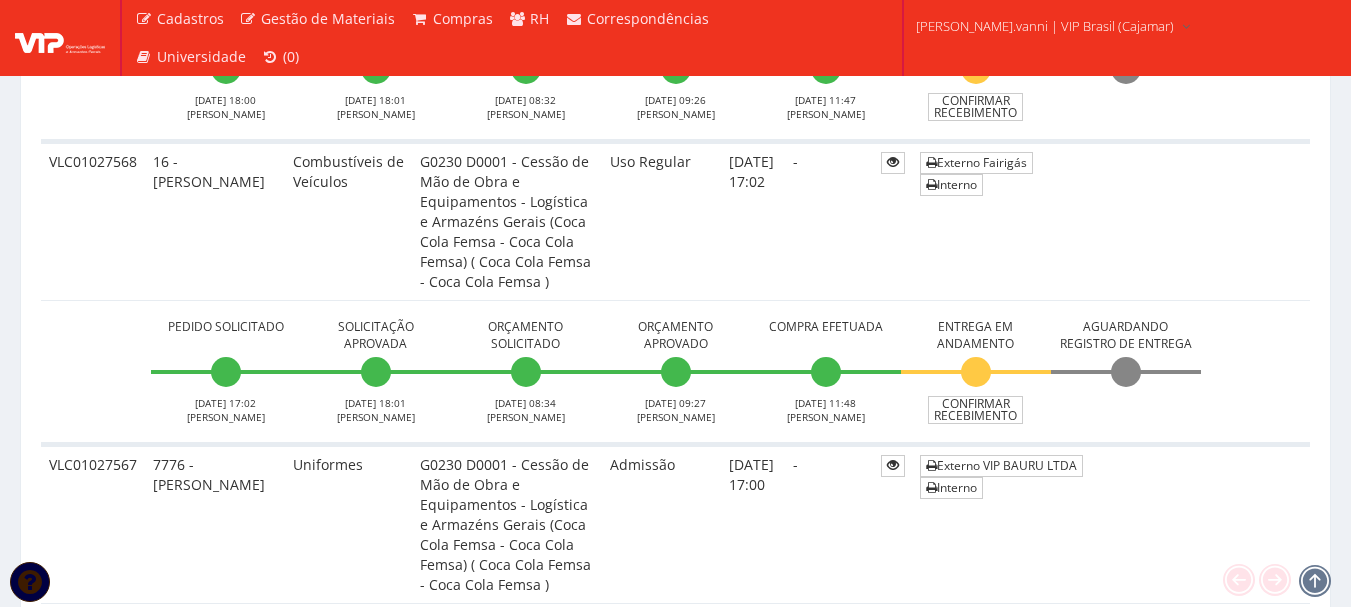scroll, scrollTop: 900, scrollLeft: 0, axis: vertical 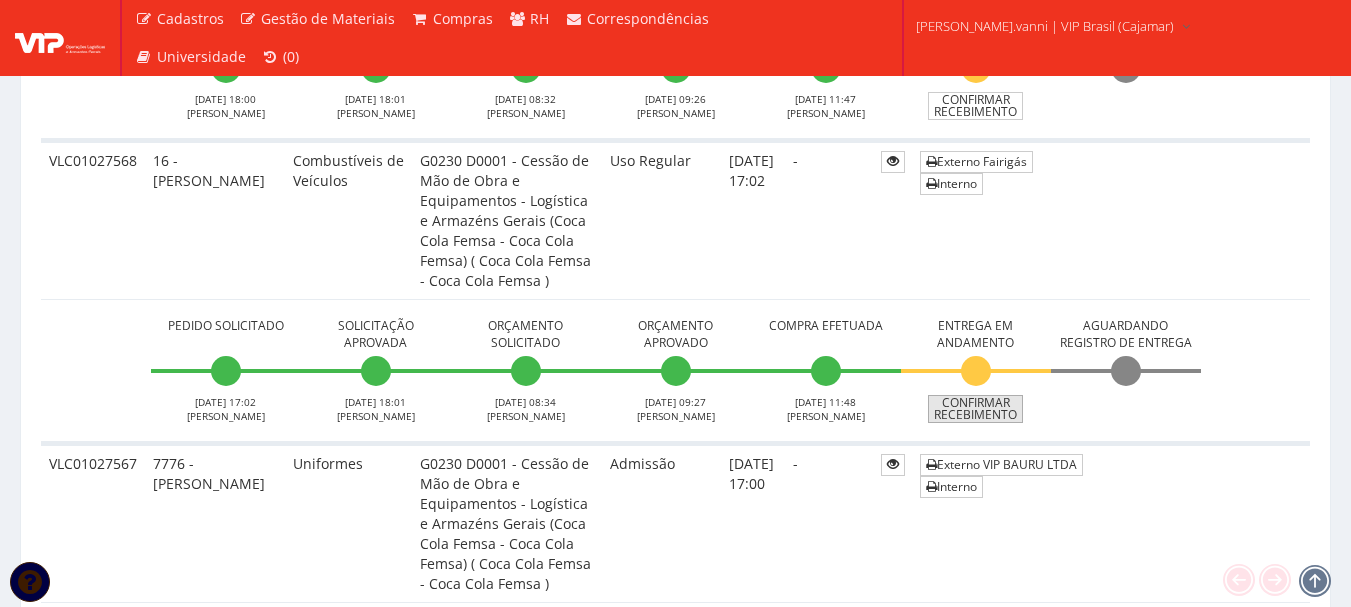 click on "Confirmar Recebimento" at bounding box center [975, 409] 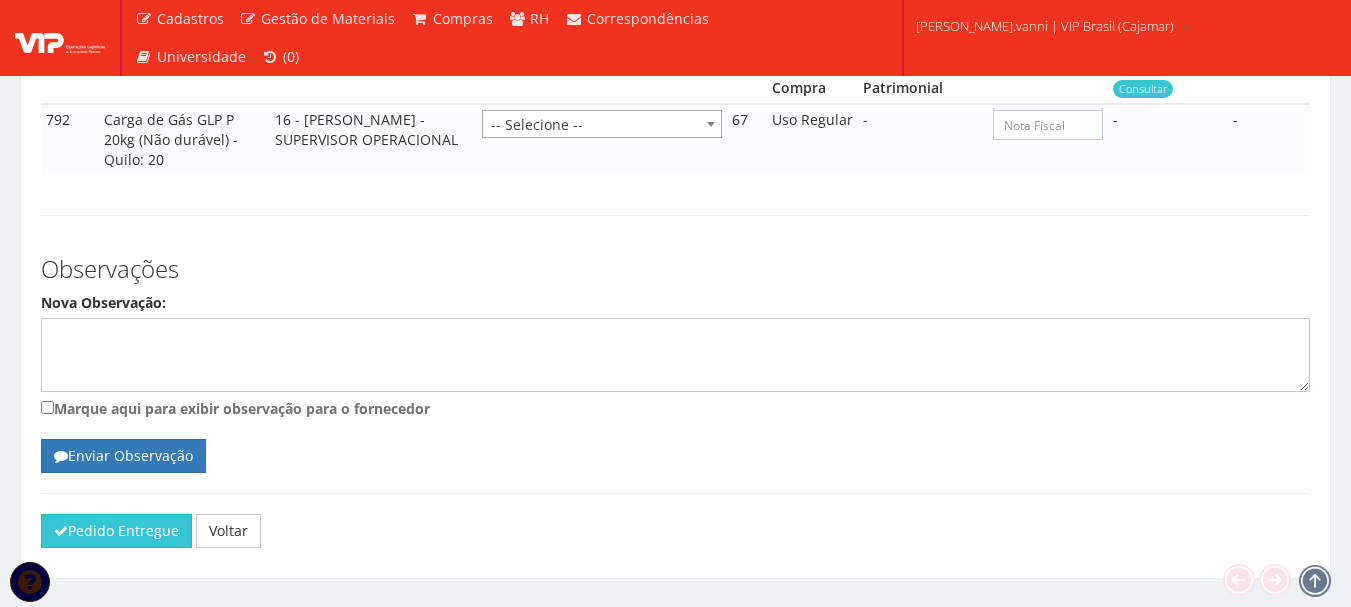 scroll, scrollTop: 670, scrollLeft: 0, axis: vertical 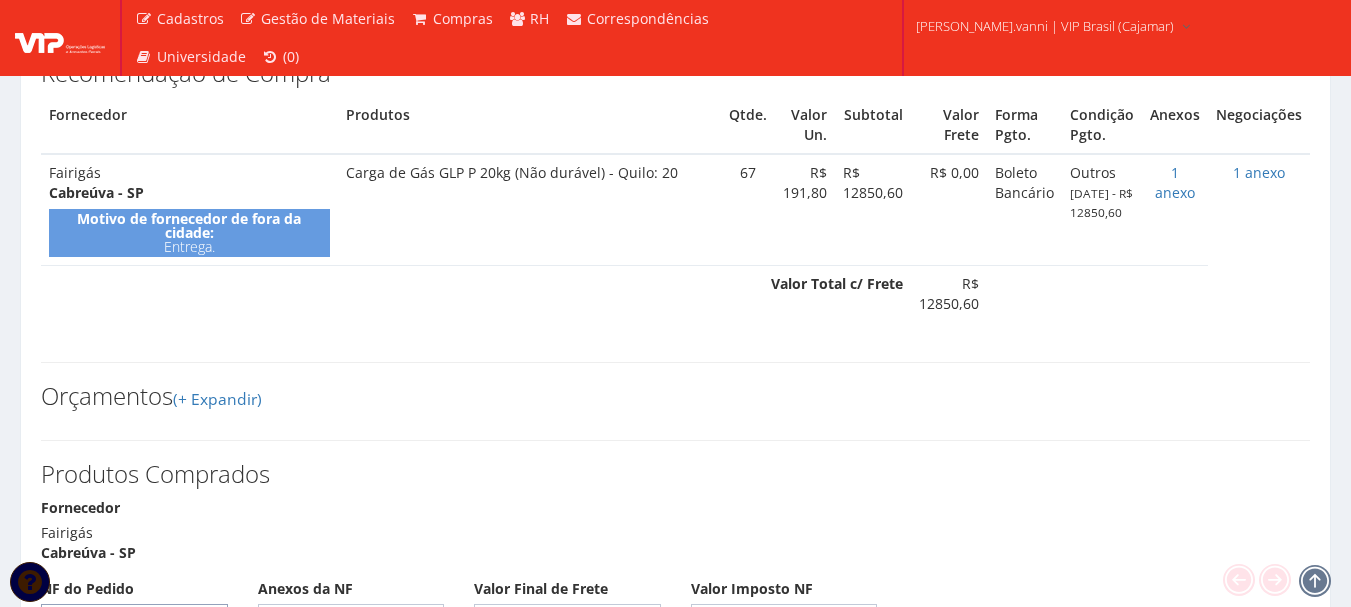 click on "NF do Pedido" at bounding box center (134, 619) 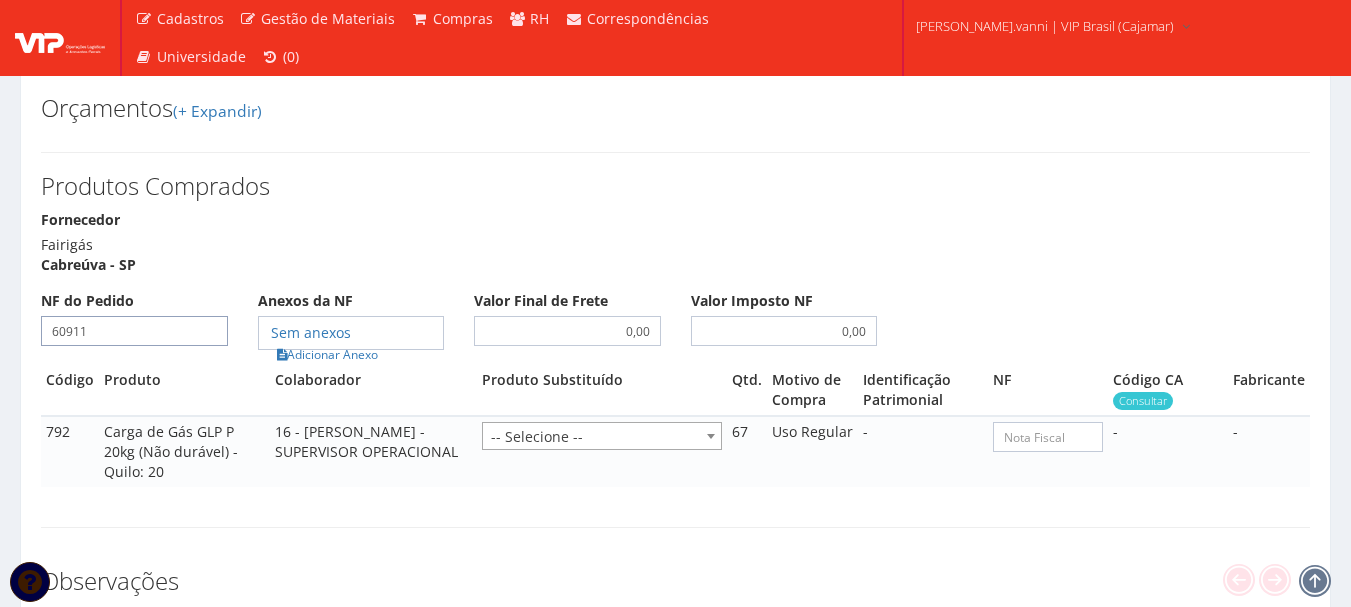 scroll, scrollTop: 970, scrollLeft: 0, axis: vertical 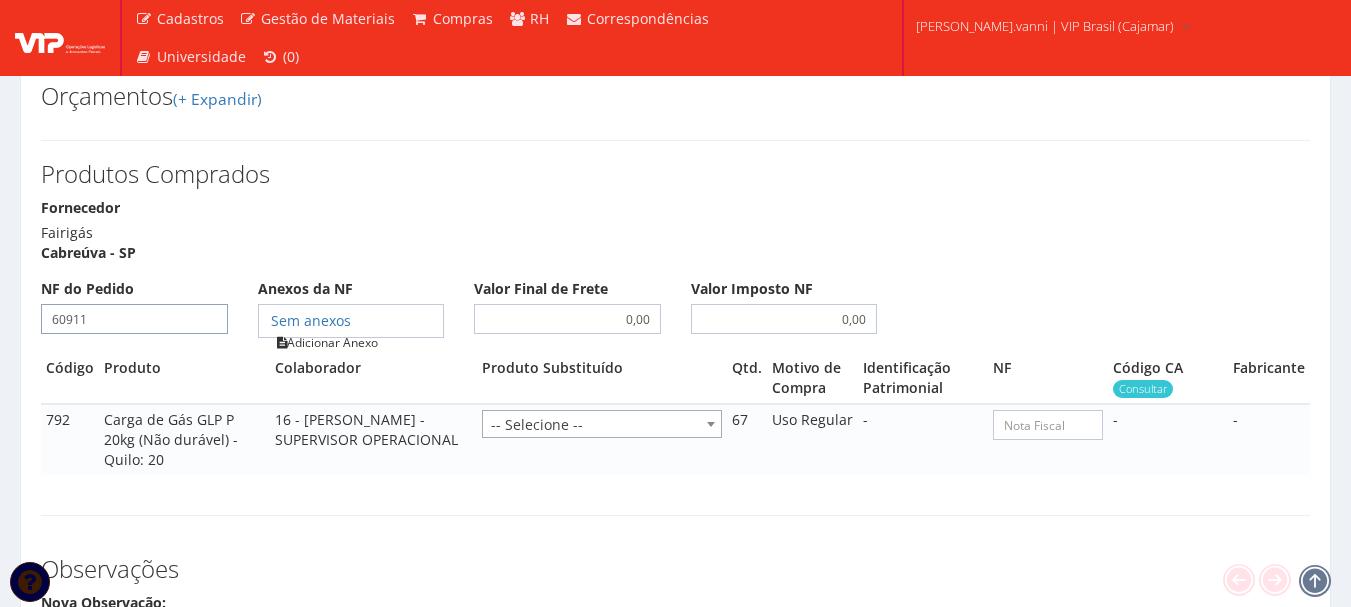 type on "60911" 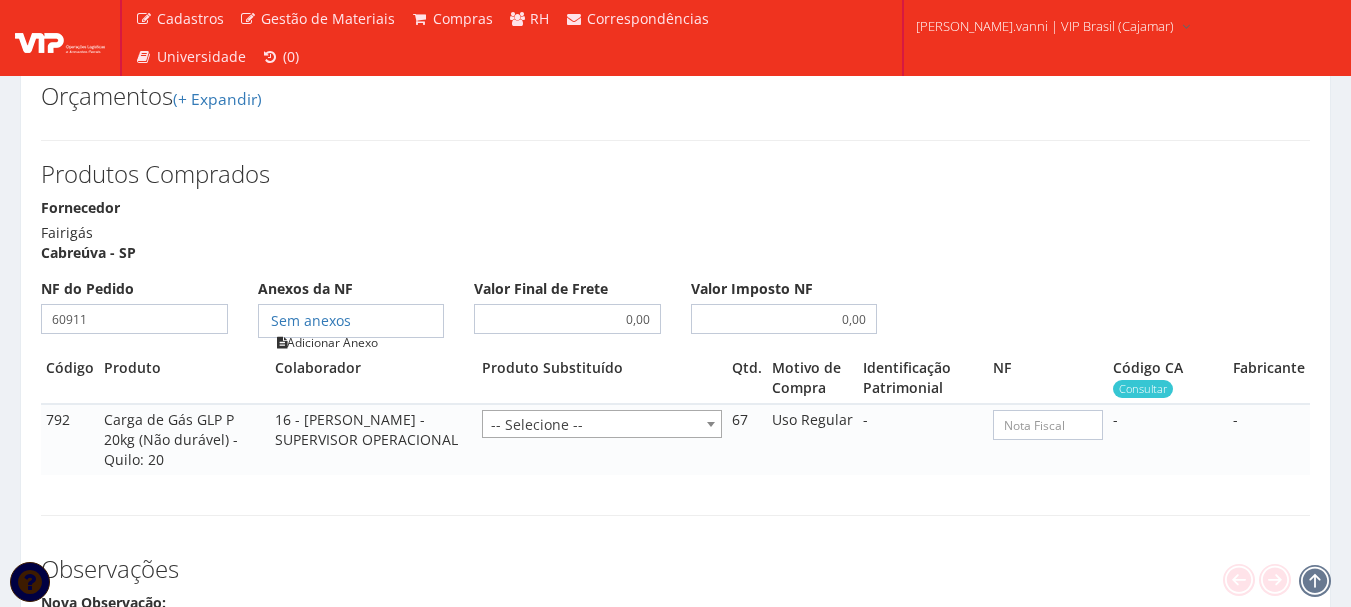 type on "60911" 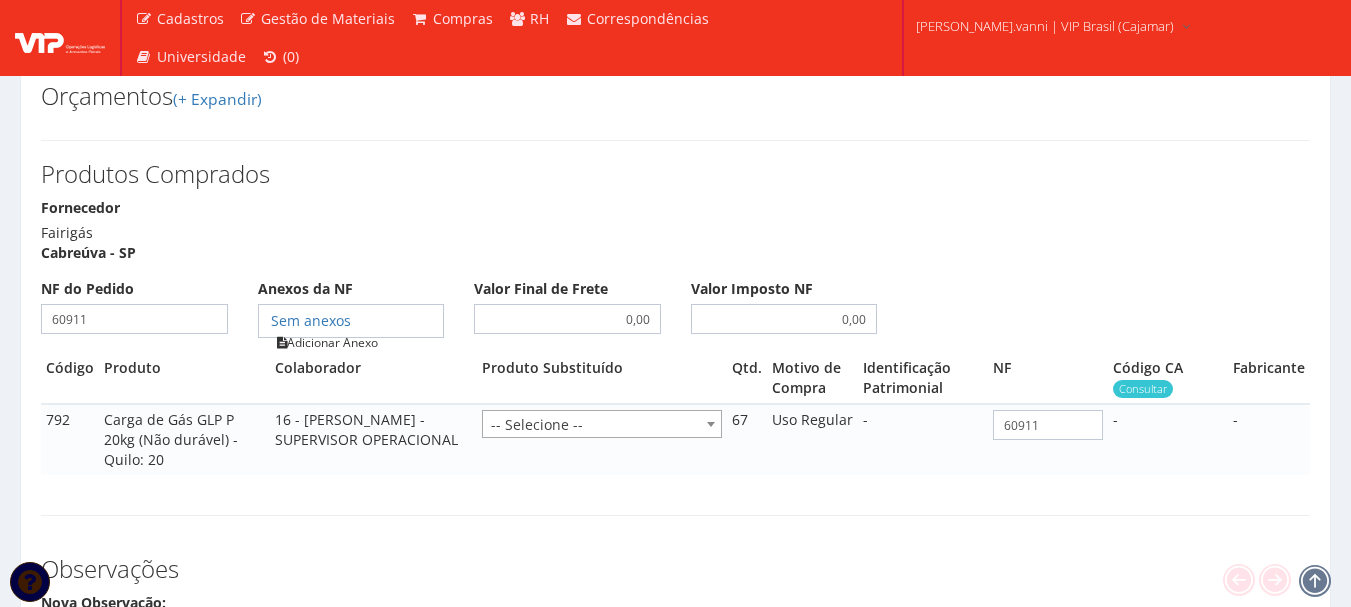 click on "Adicionar Anexo" at bounding box center (327, 342) 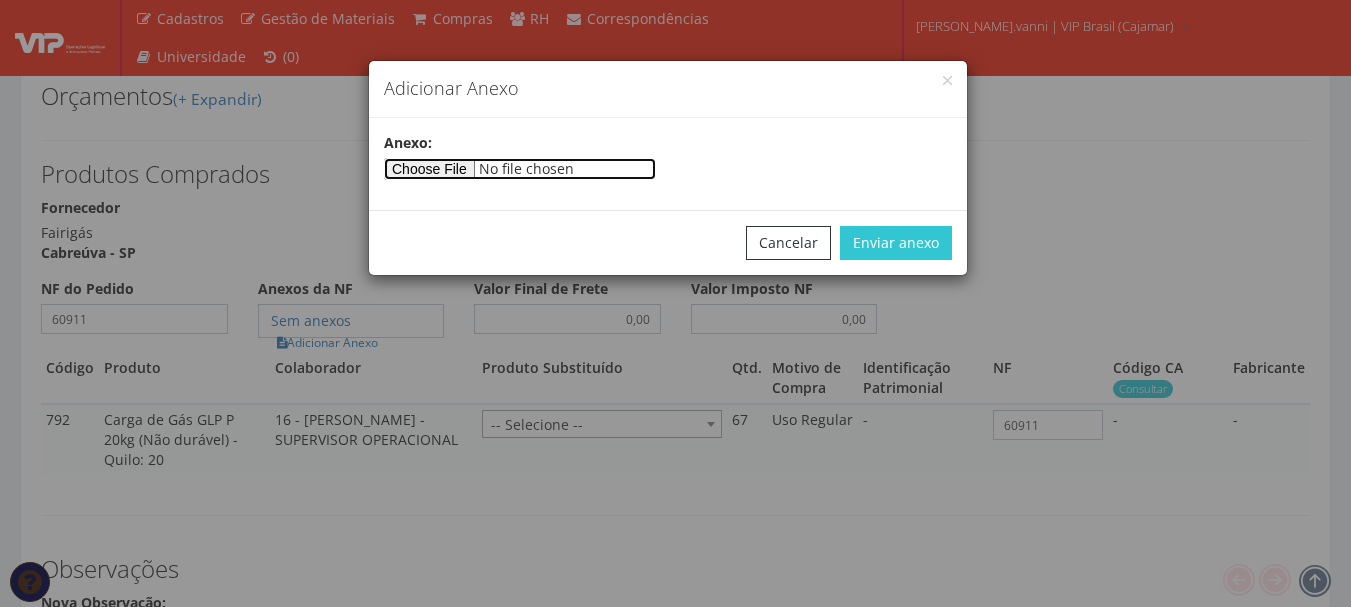 click at bounding box center [520, 169] 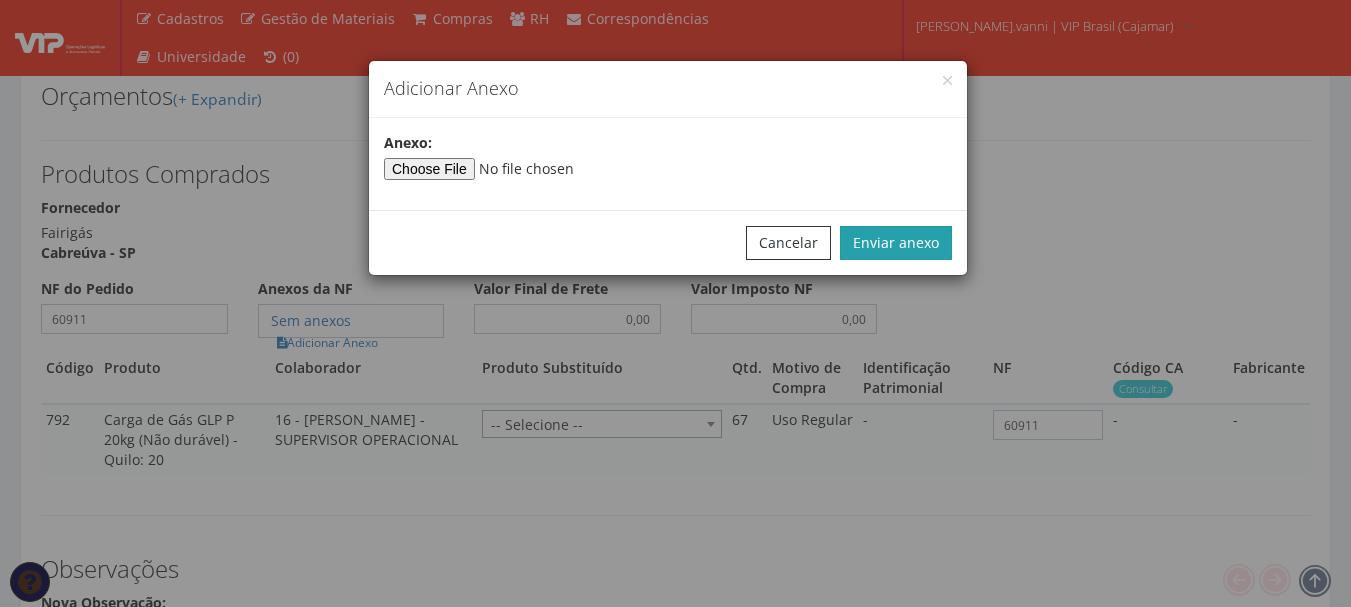 click on "Enviar anexo" at bounding box center (896, 243) 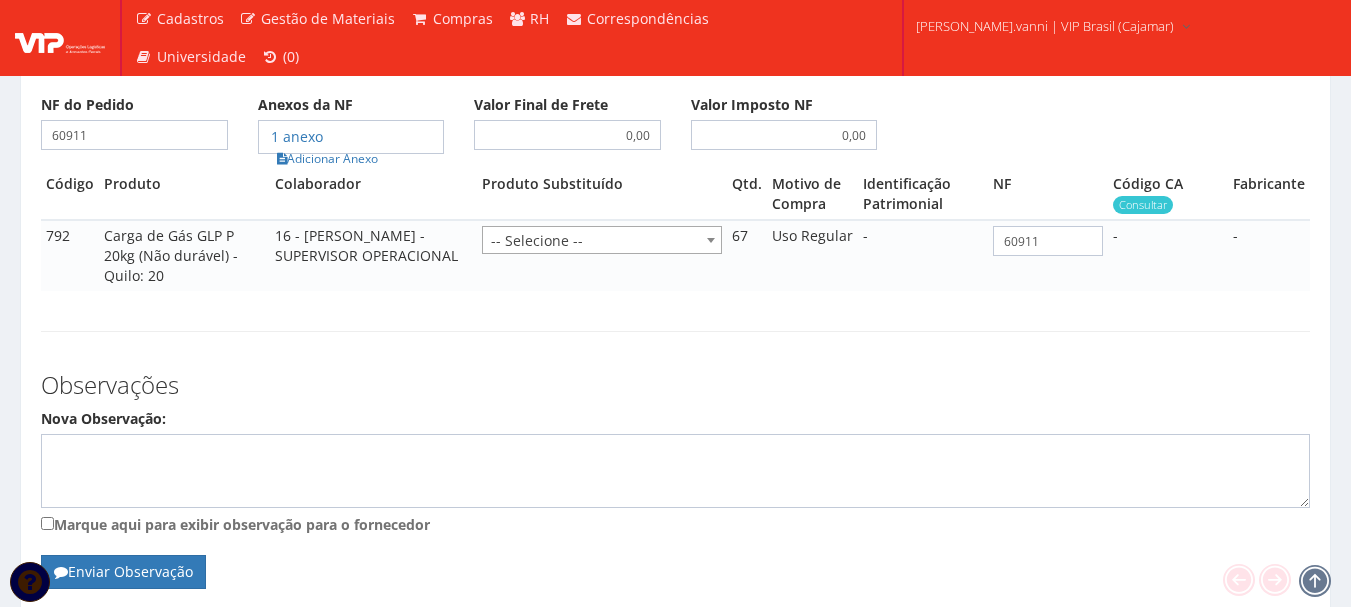 scroll, scrollTop: 1270, scrollLeft: 0, axis: vertical 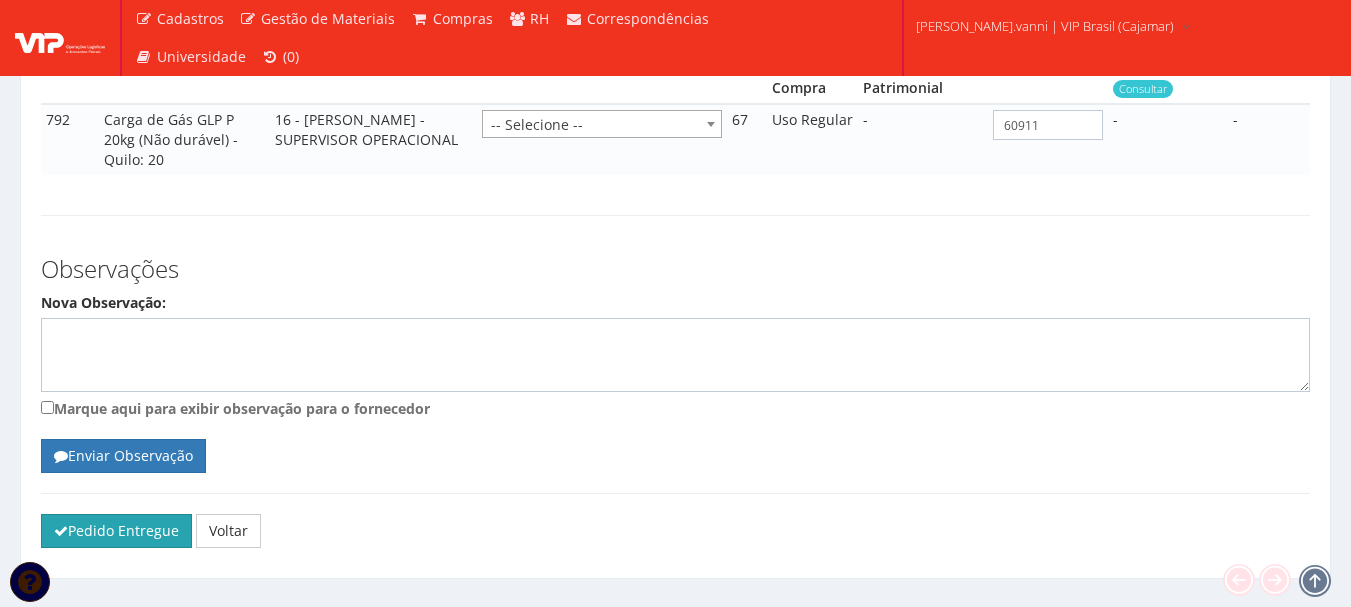 click on "Pedido Entregue" at bounding box center [116, 531] 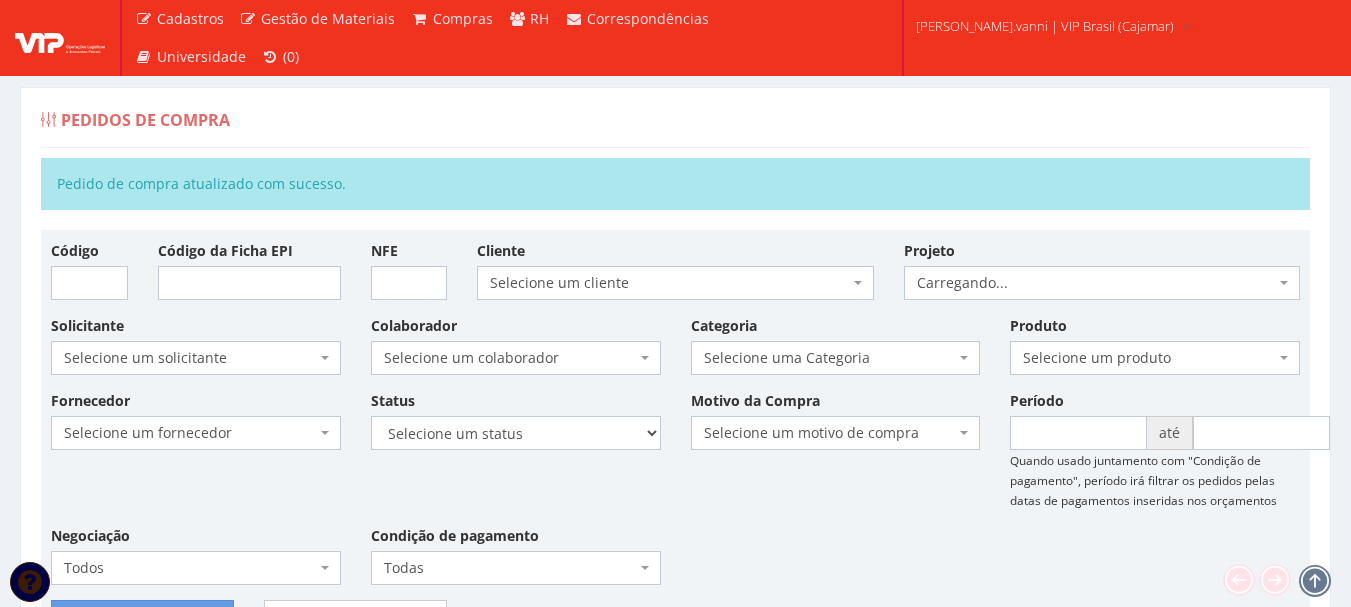 scroll, scrollTop: 0, scrollLeft: 0, axis: both 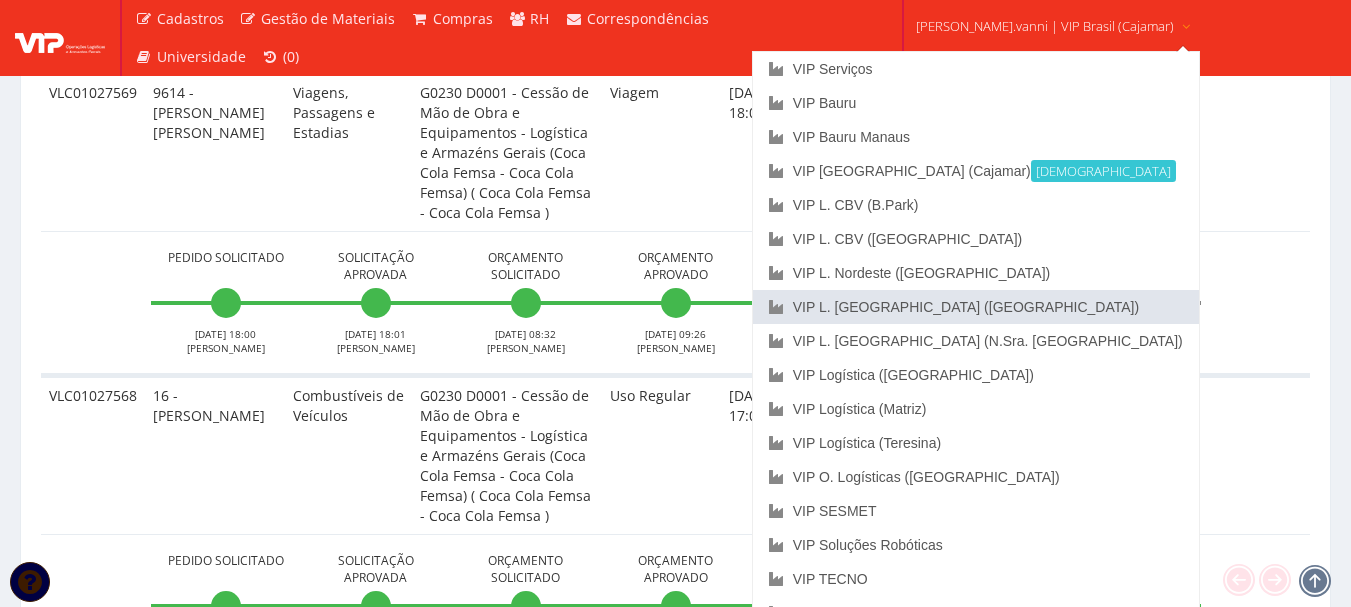 click on "VIP L. [GEOGRAPHIC_DATA] ([GEOGRAPHIC_DATA])" at bounding box center [976, 307] 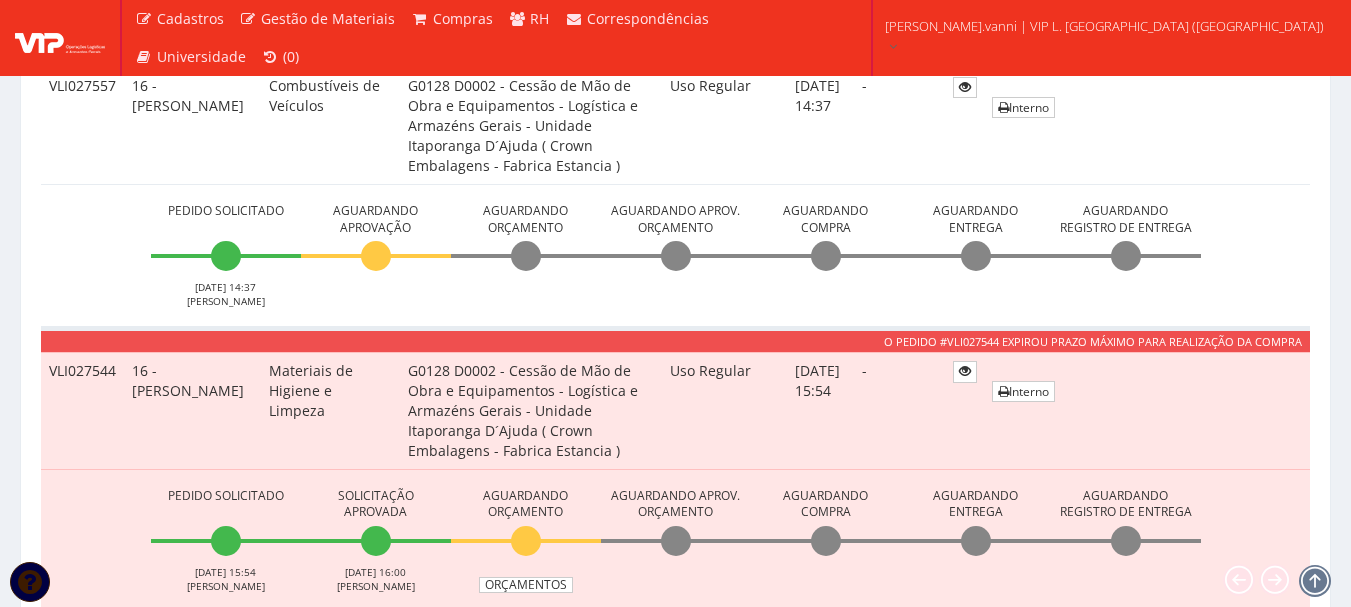 scroll, scrollTop: 100, scrollLeft: 0, axis: vertical 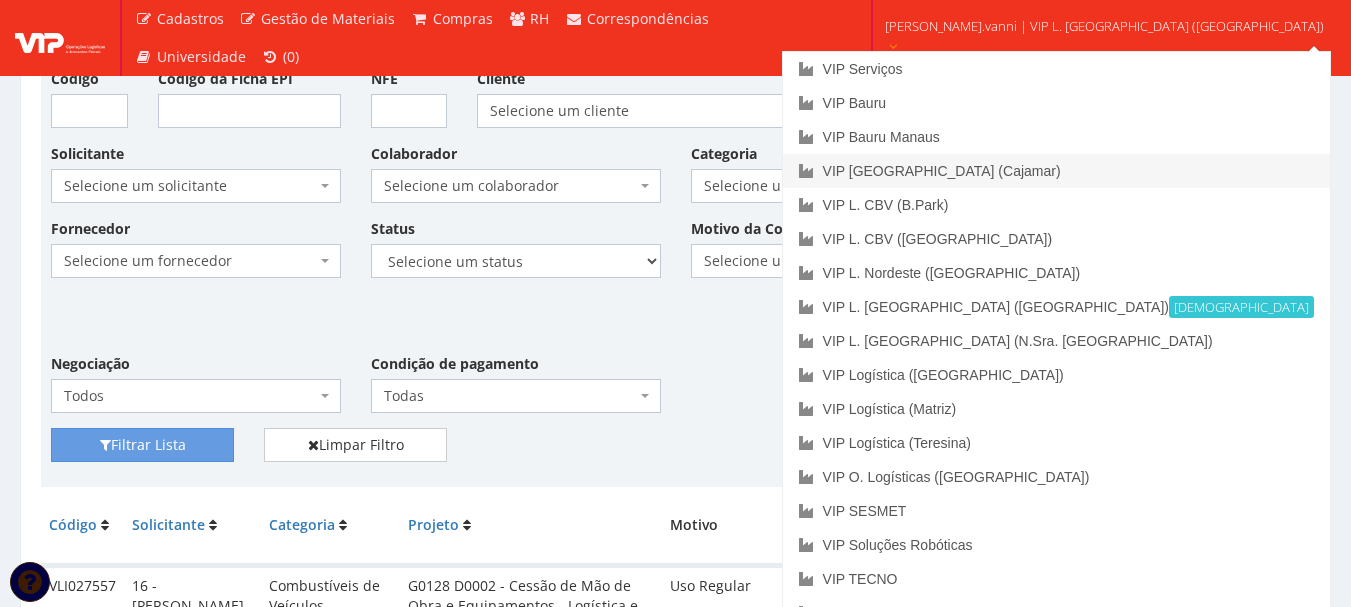 click on "VIP [GEOGRAPHIC_DATA] (Cajamar)" at bounding box center [1056, 171] 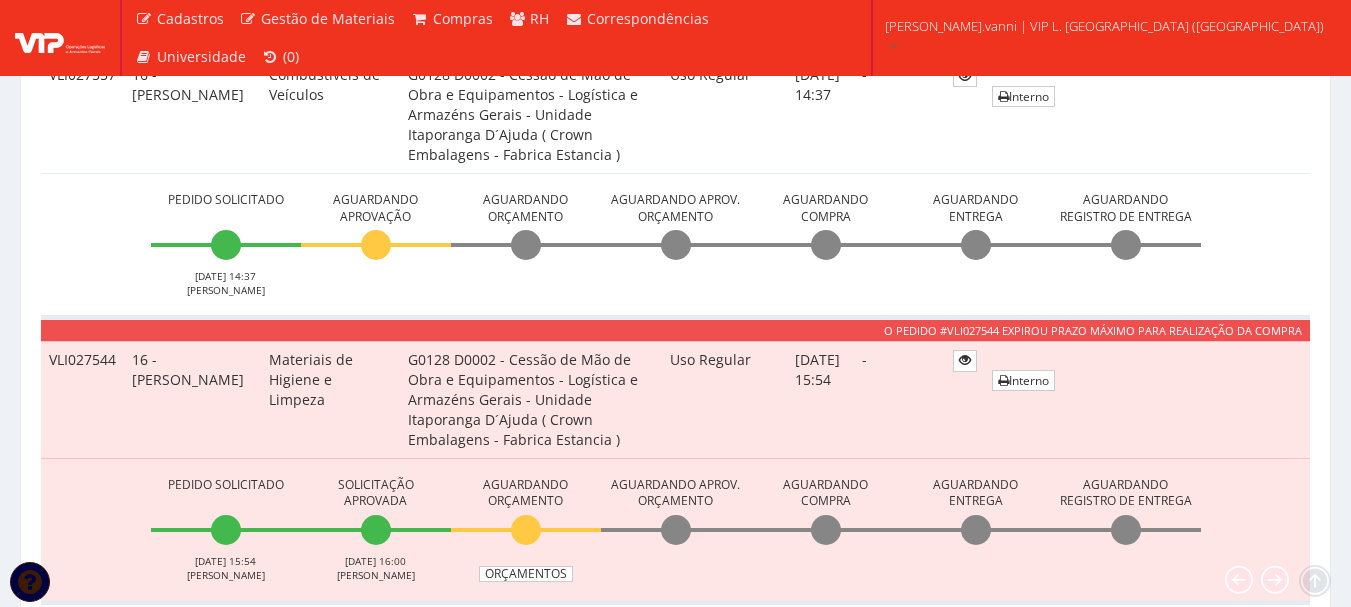 scroll, scrollTop: 700, scrollLeft: 0, axis: vertical 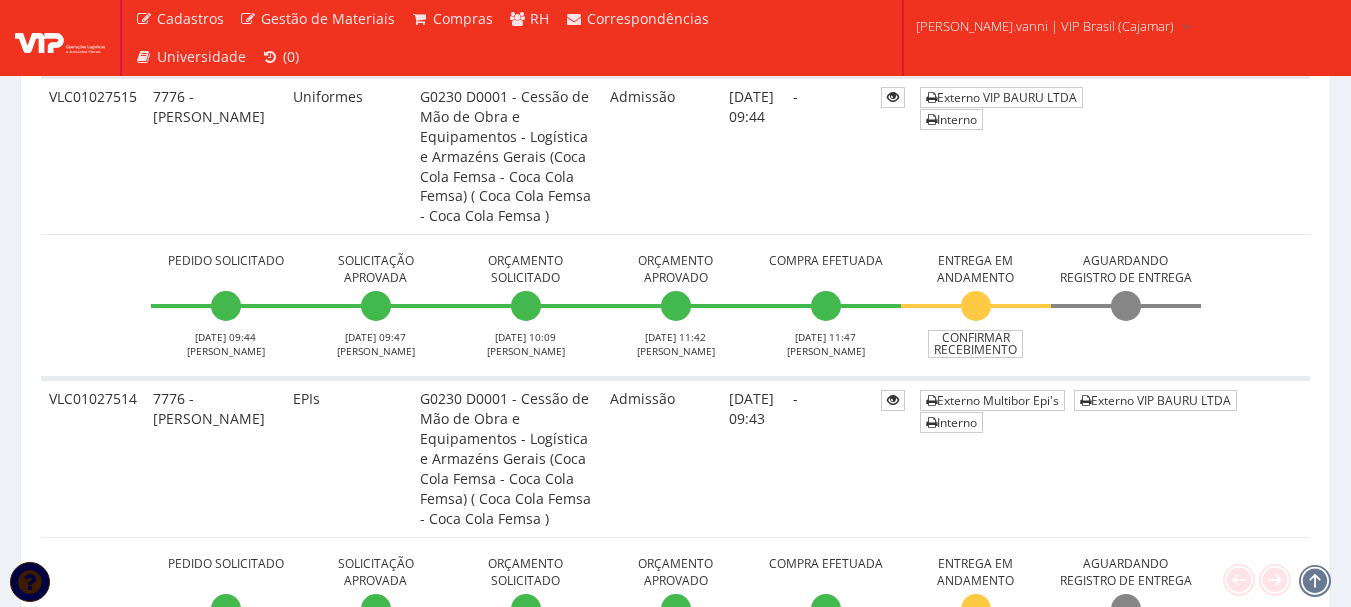 click on "VLC01027514" at bounding box center [93, 458] 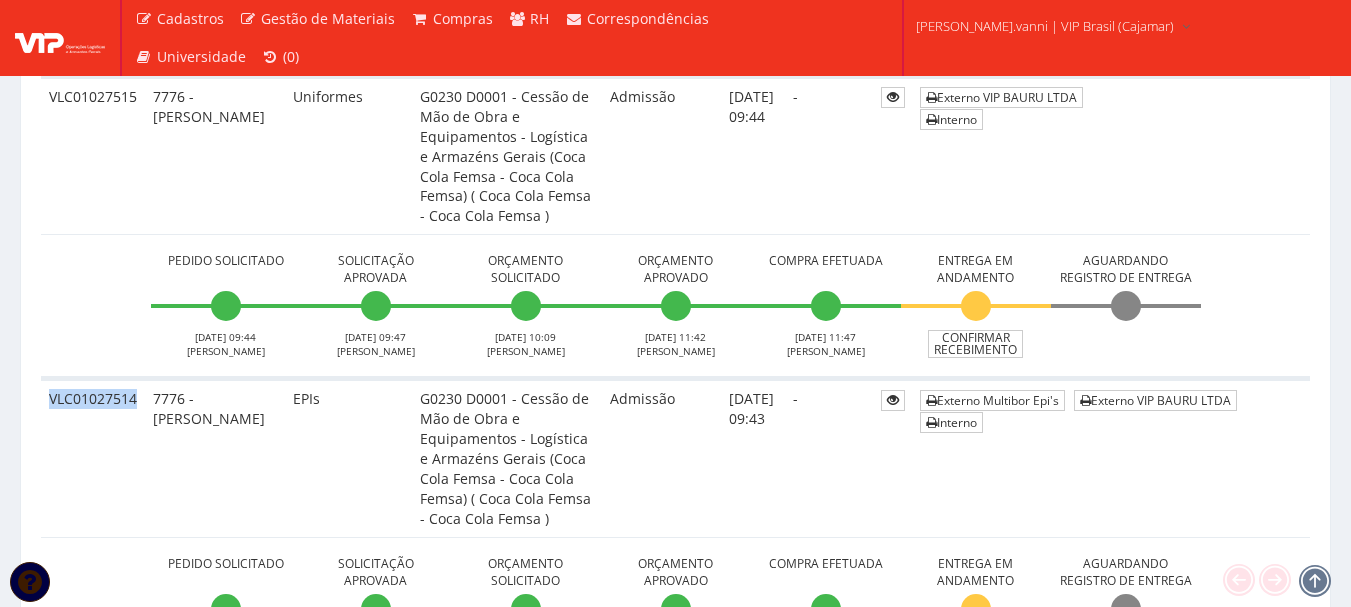 click on "VLC01027514" at bounding box center [93, 458] 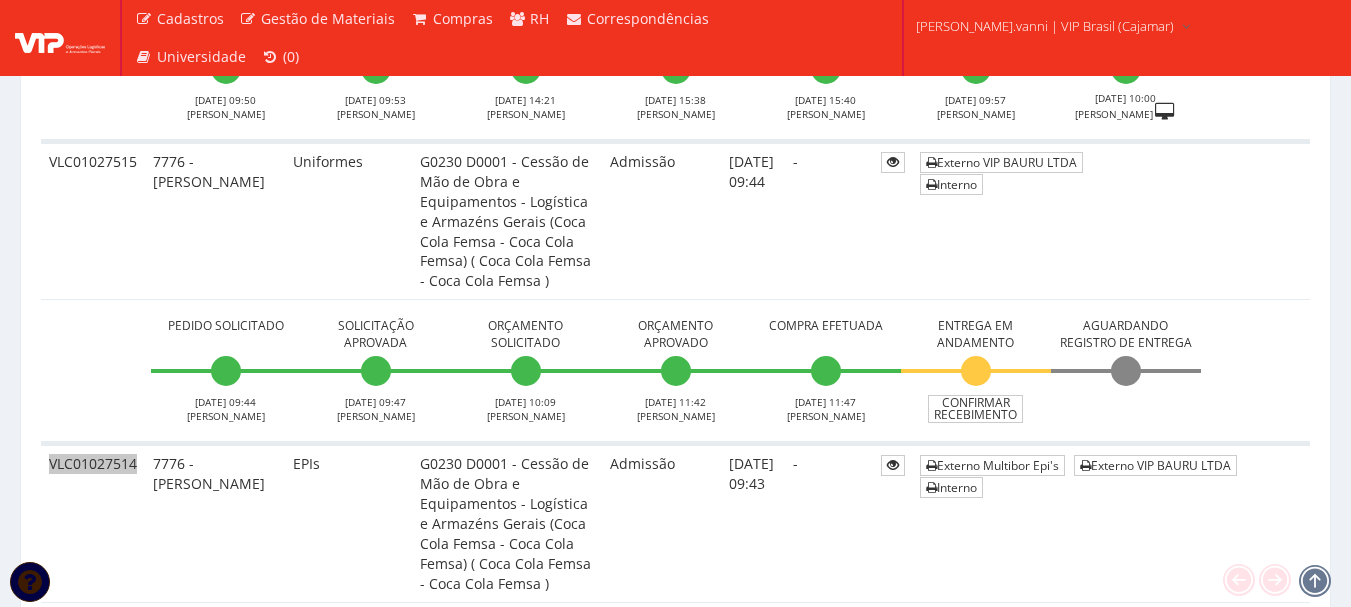 scroll, scrollTop: 5700, scrollLeft: 0, axis: vertical 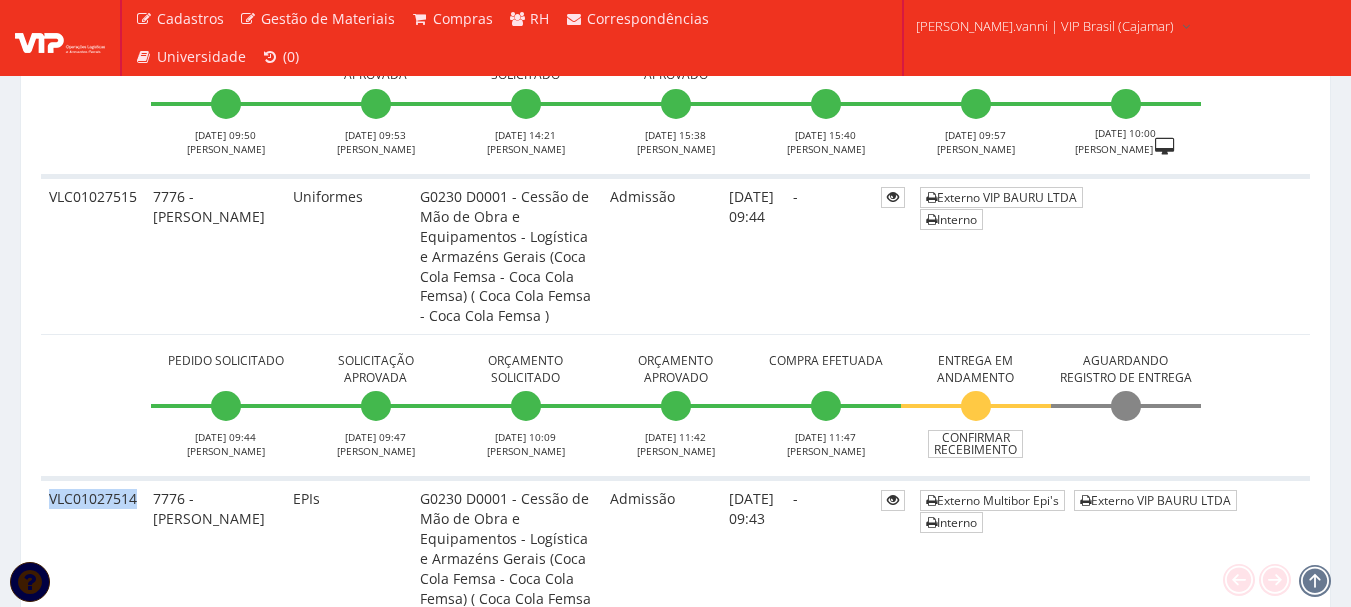 click on "VLC01027515" at bounding box center [93, 255] 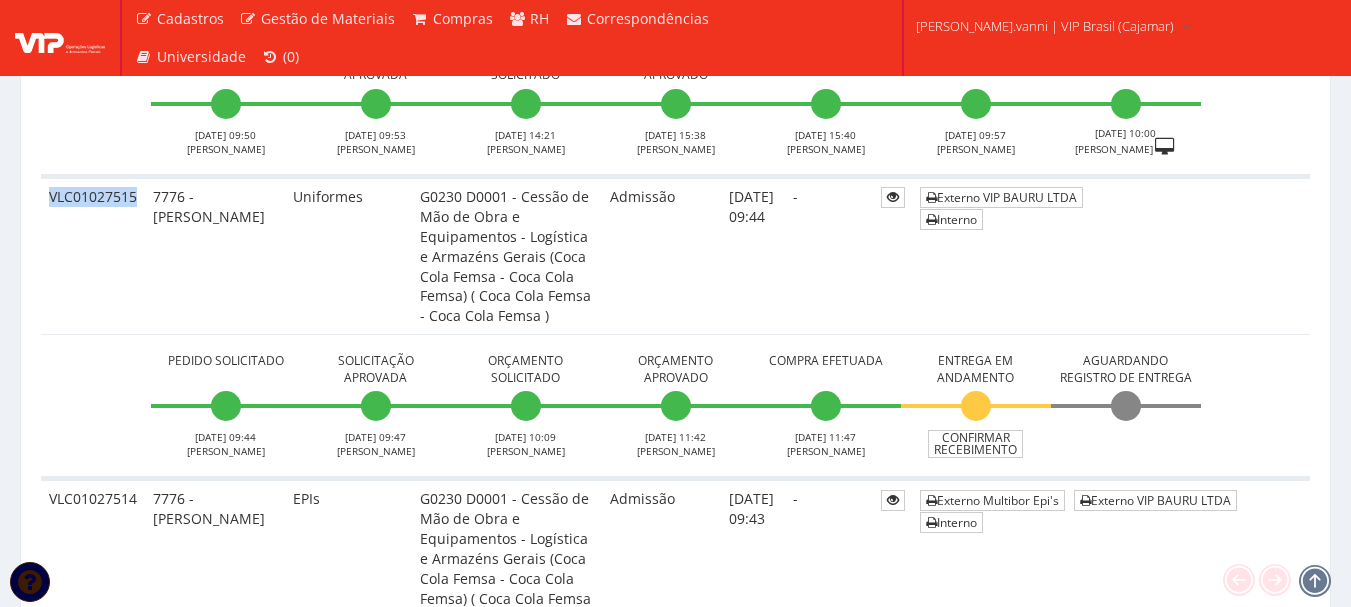click on "VLC01027515" at bounding box center [93, 255] 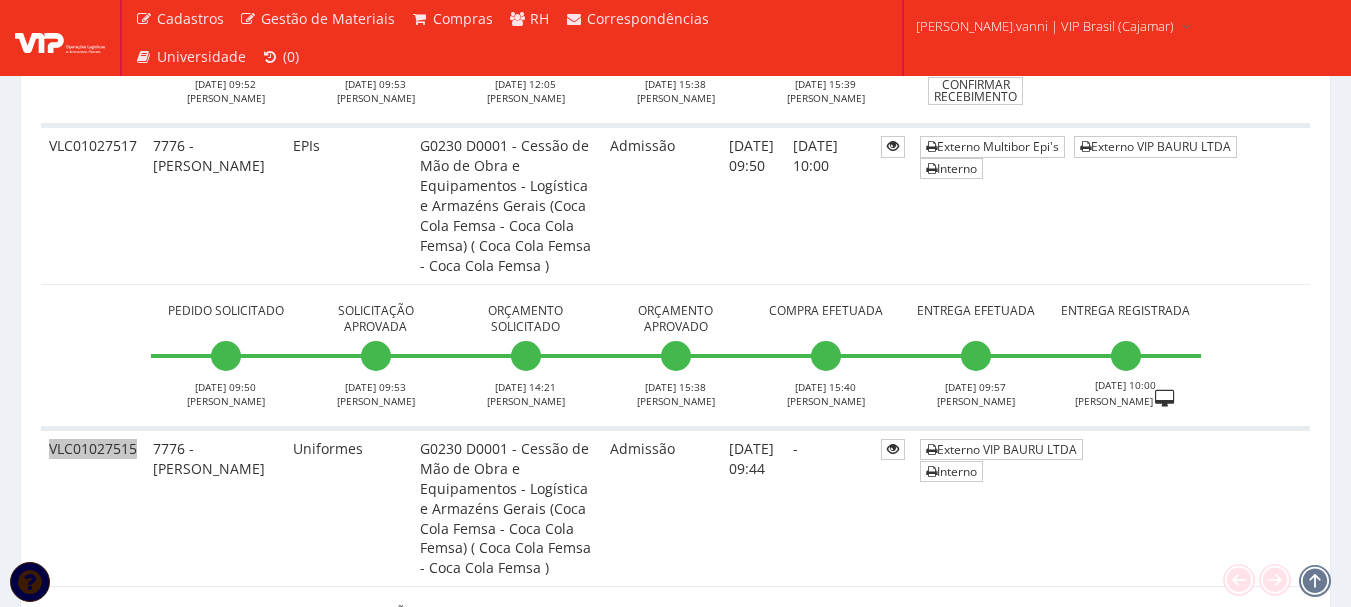 scroll, scrollTop: 5400, scrollLeft: 0, axis: vertical 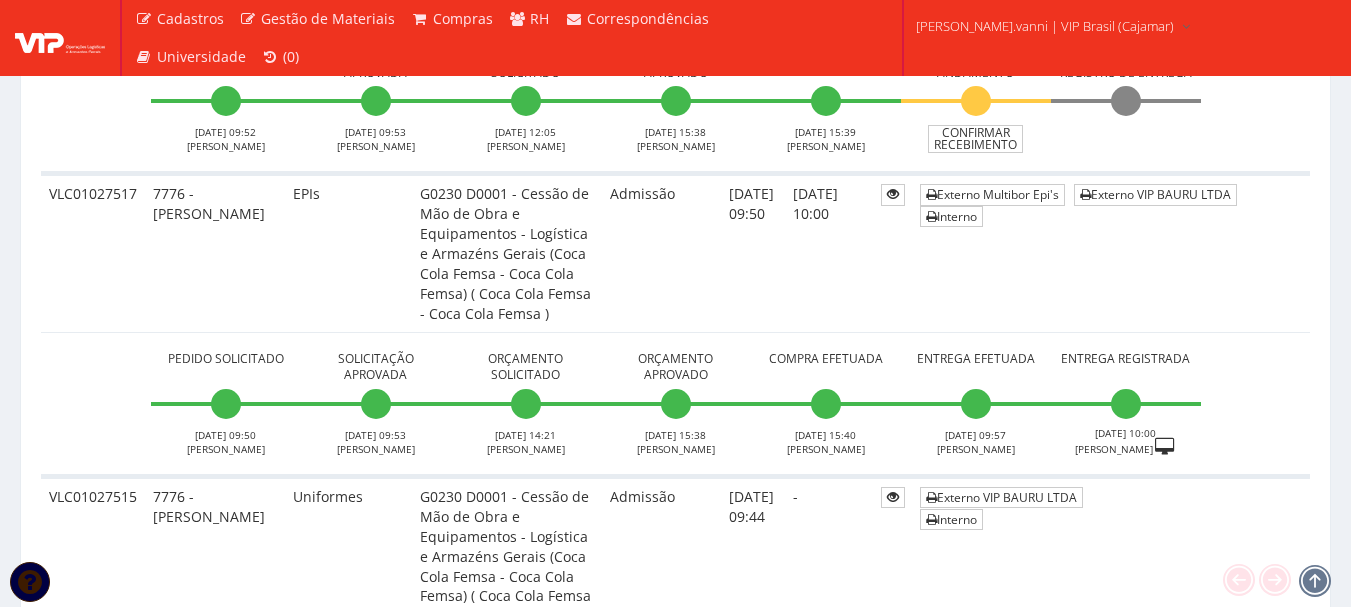 click on "VLC01027517" at bounding box center [93, 252] 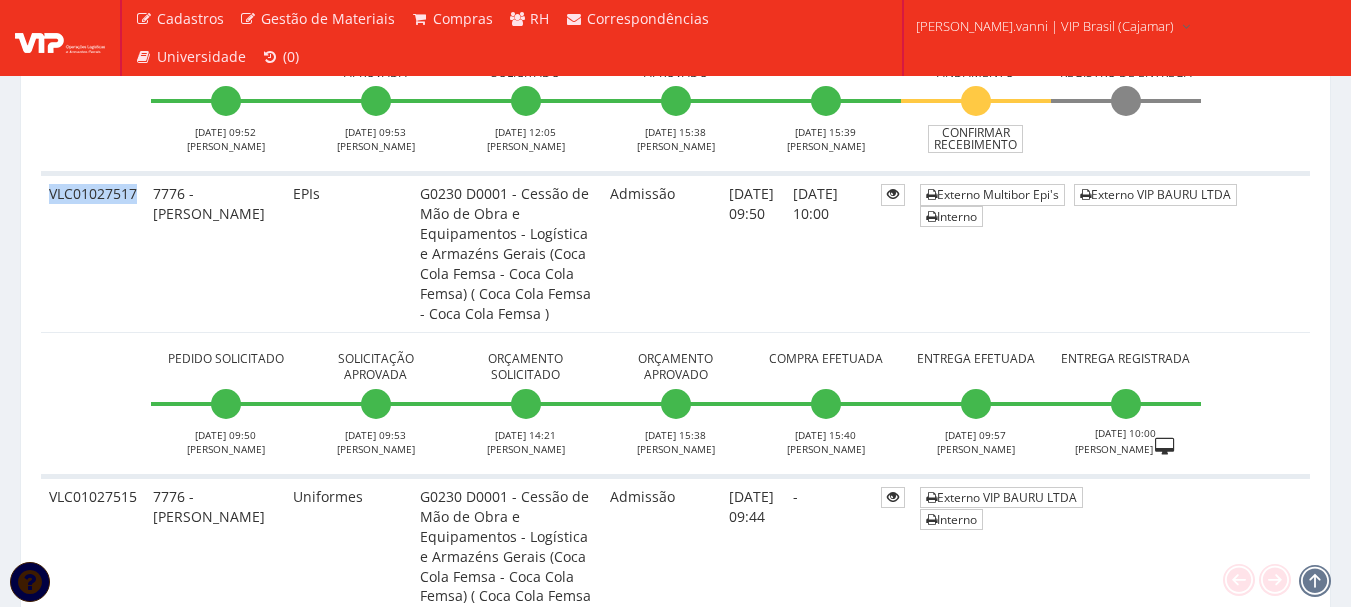 click on "VLC01027517" at bounding box center [93, 252] 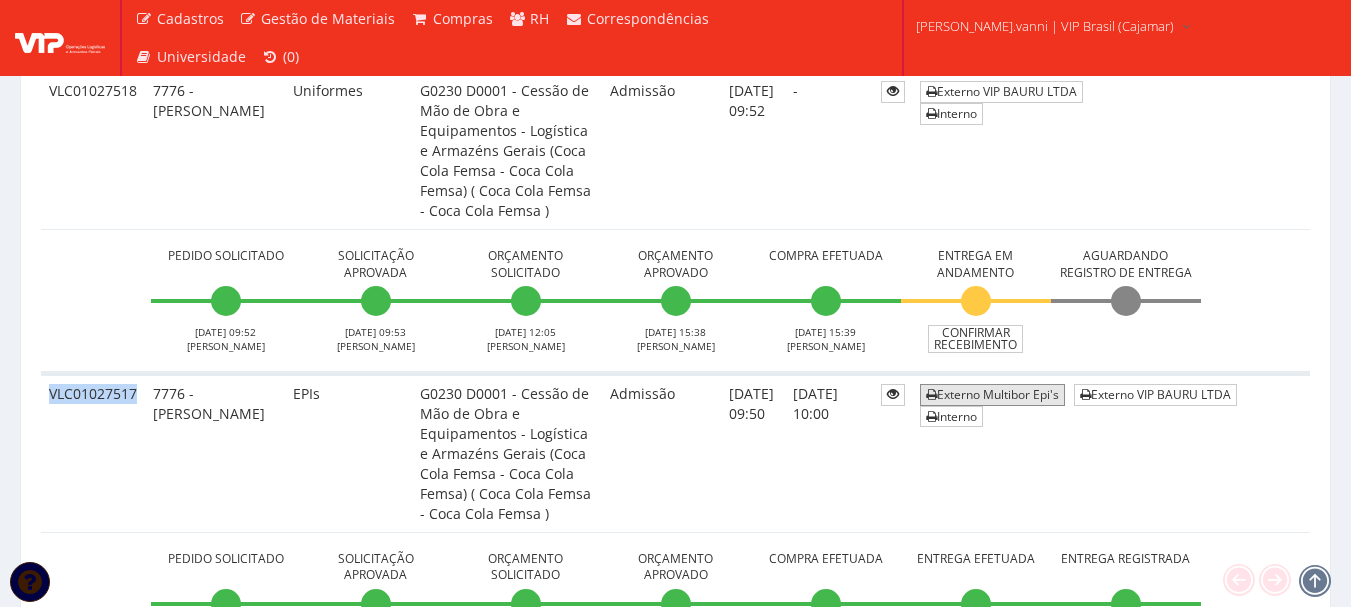 scroll, scrollTop: 5300, scrollLeft: 0, axis: vertical 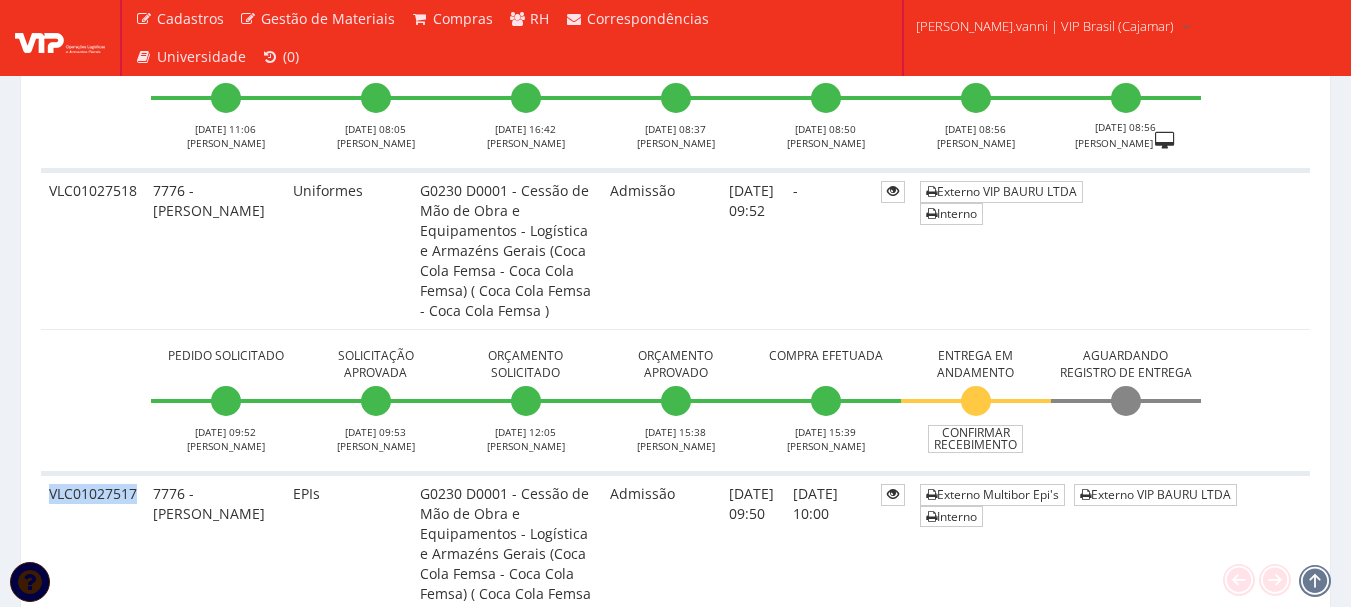 click on "VLC01027518" at bounding box center [93, 249] 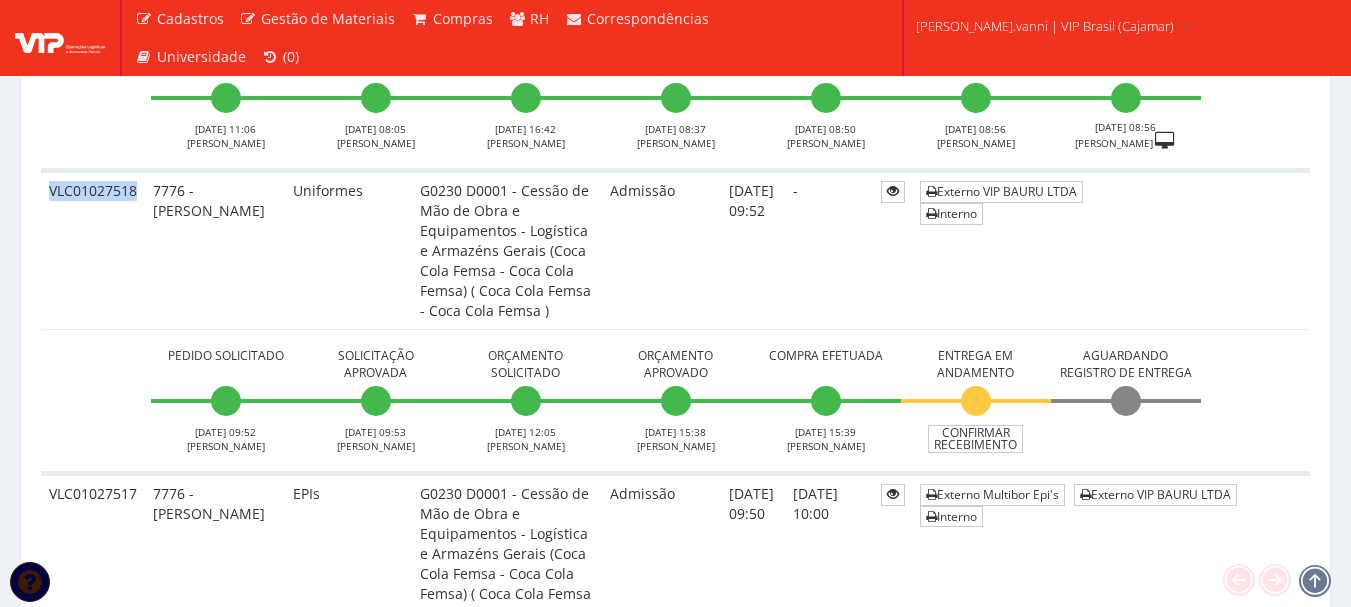 click on "VLC01027518" at bounding box center (93, 249) 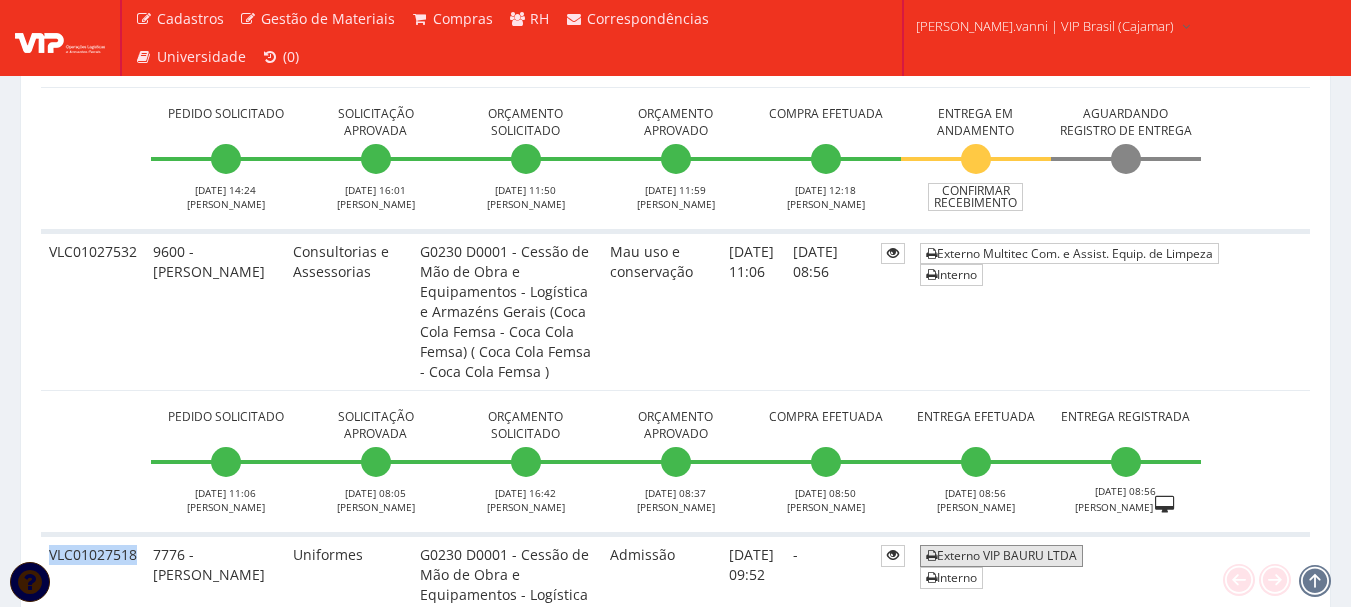 scroll, scrollTop: 4700, scrollLeft: 0, axis: vertical 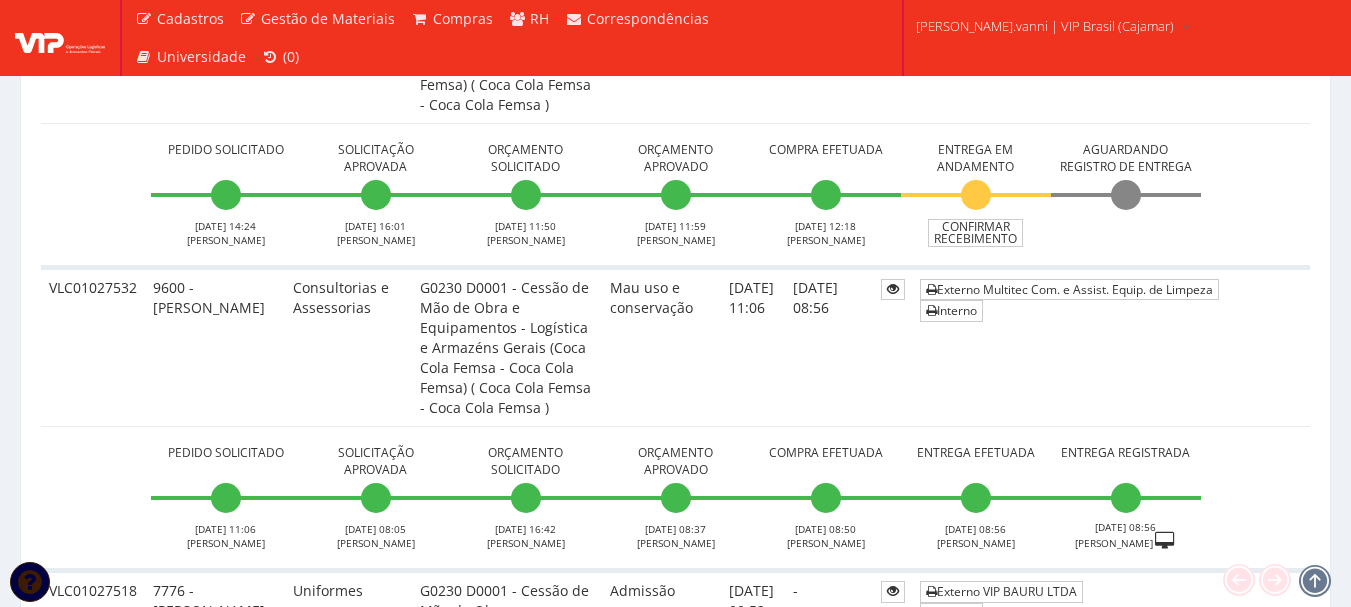 click on "VLC01027532" at bounding box center [93, 346] 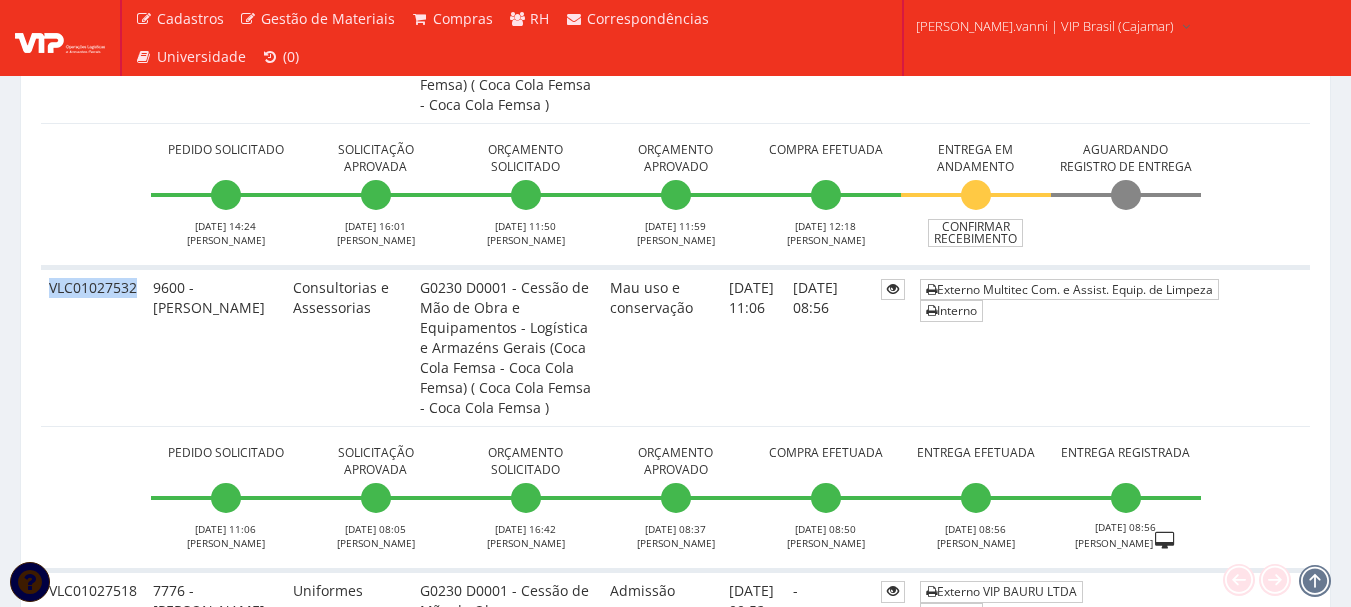 click on "VLC01027532" at bounding box center [93, 346] 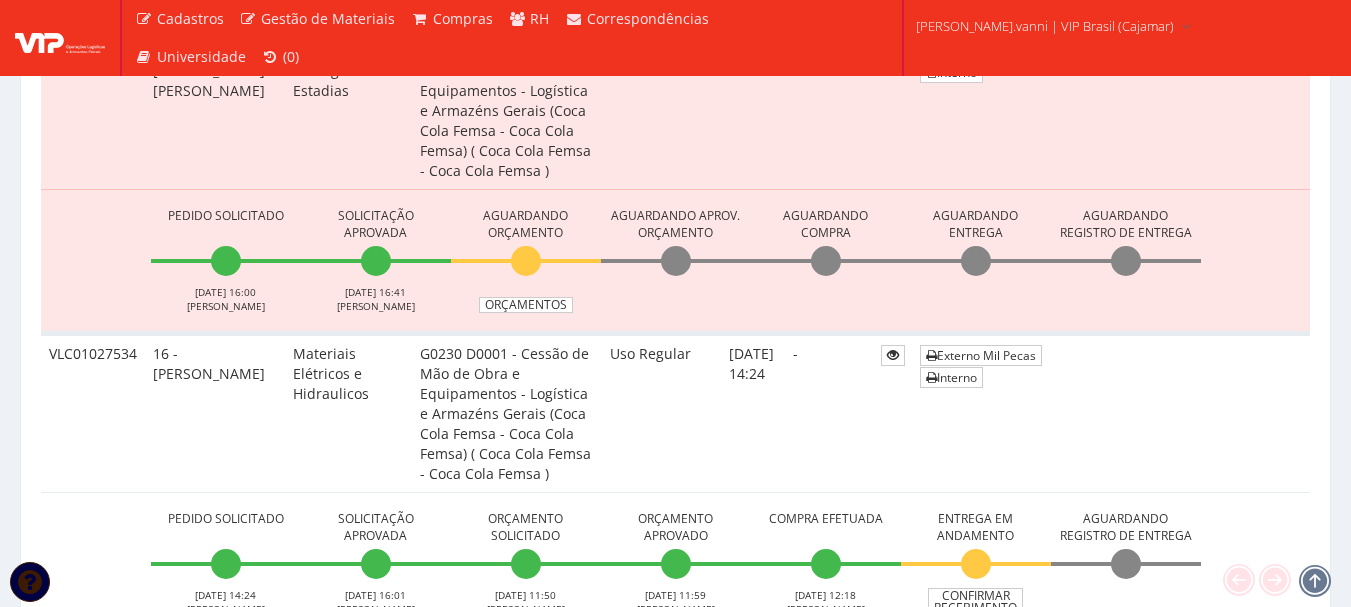 scroll, scrollTop: 4300, scrollLeft: 0, axis: vertical 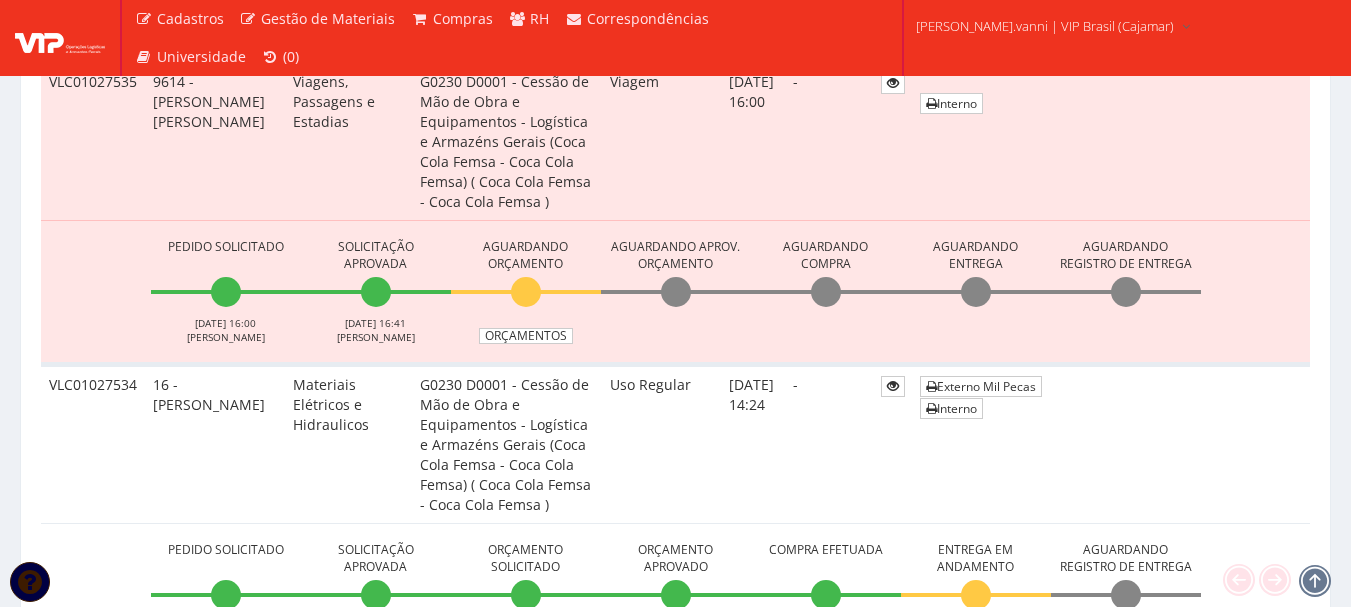 click on "VLC01027534" at bounding box center (93, 444) 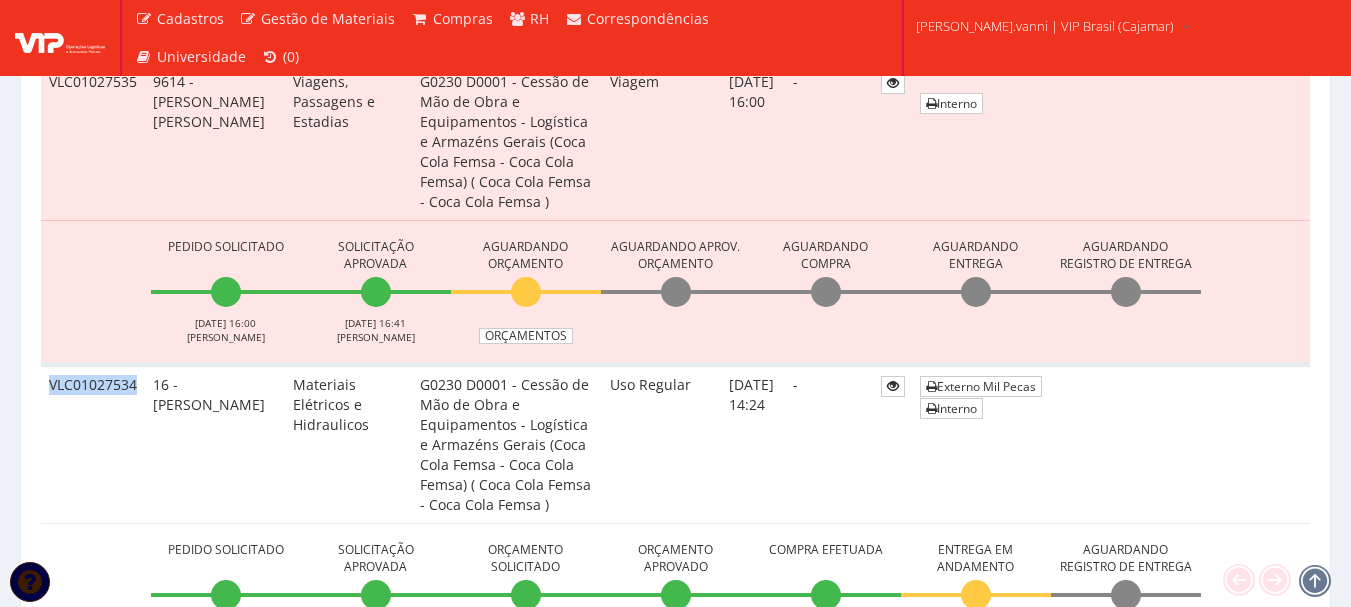 click on "VLC01027534" at bounding box center (93, 444) 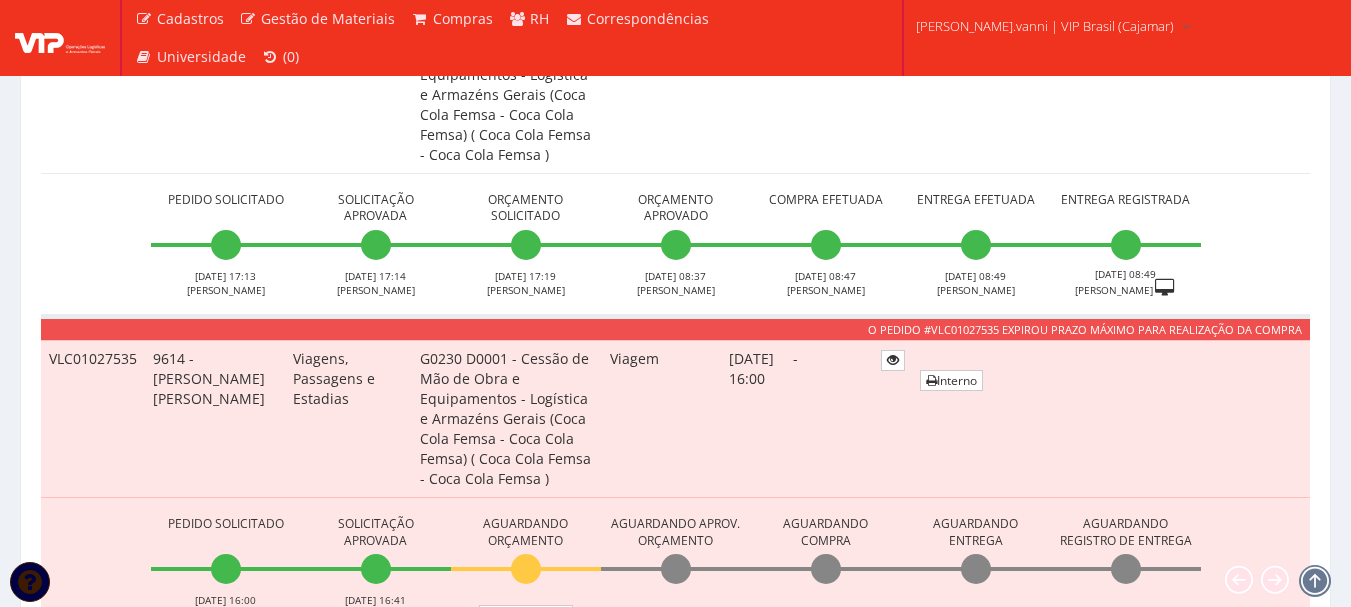 scroll, scrollTop: 4000, scrollLeft: 0, axis: vertical 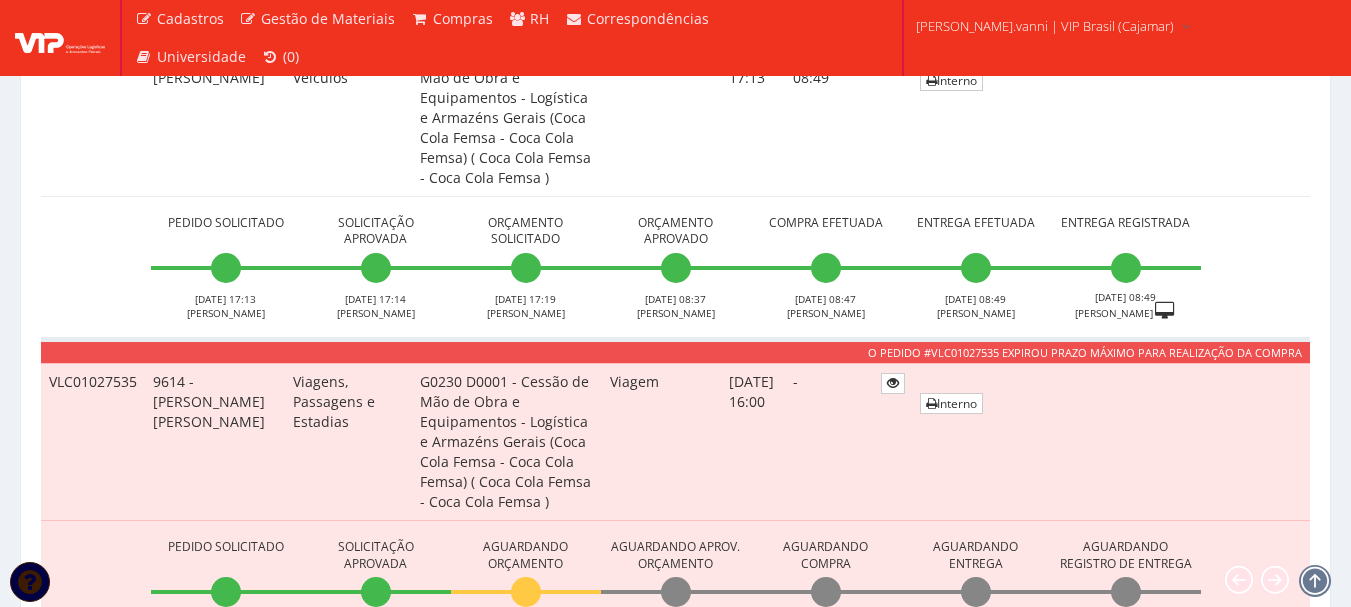 drag, startPoint x: 135, startPoint y: 381, endPoint x: 113, endPoint y: 366, distance: 26.627054 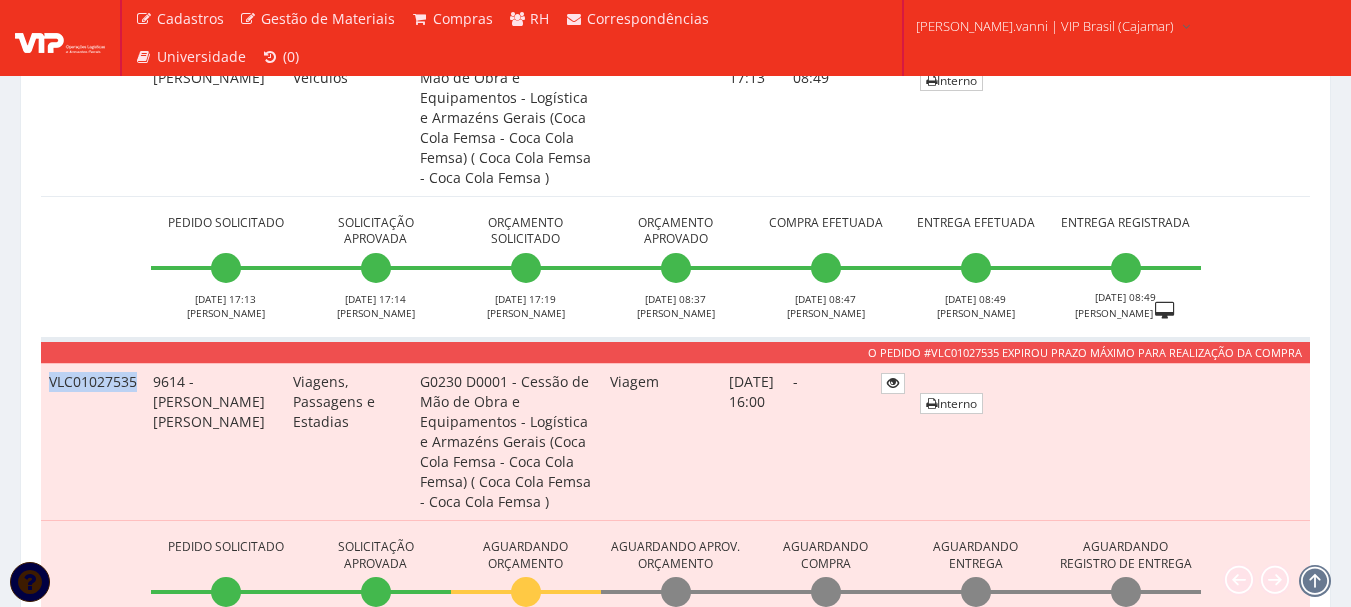 click on "VLC01027535" at bounding box center [93, 442] 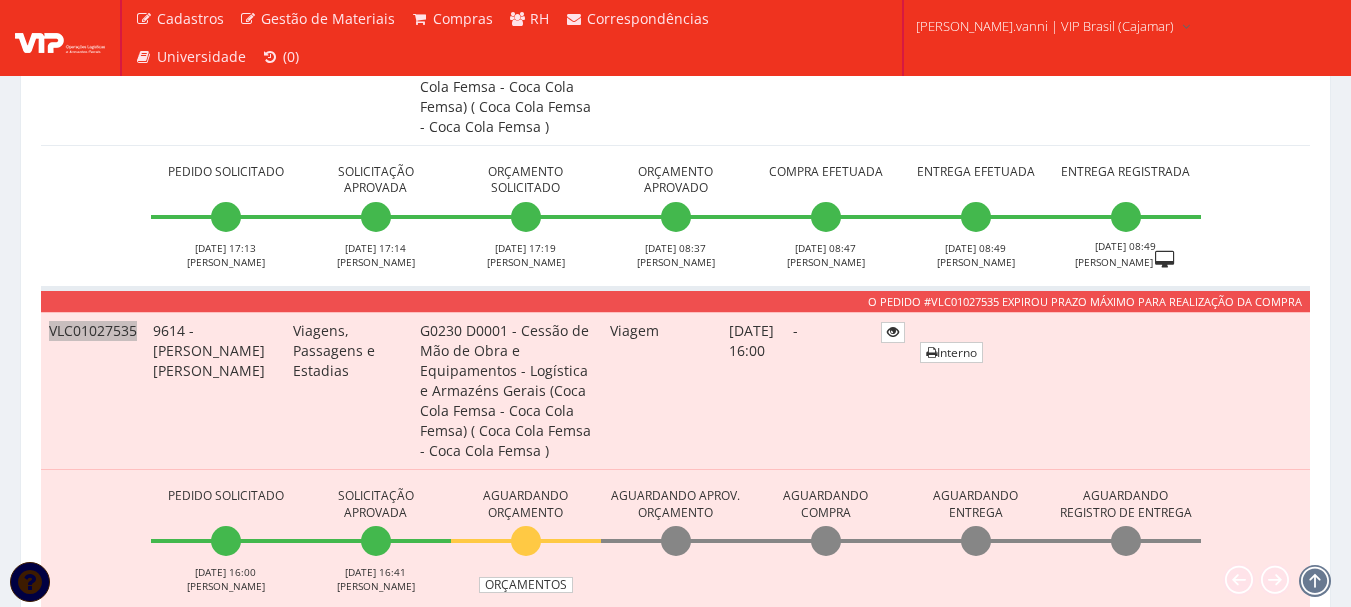 scroll, scrollTop: 4100, scrollLeft: 0, axis: vertical 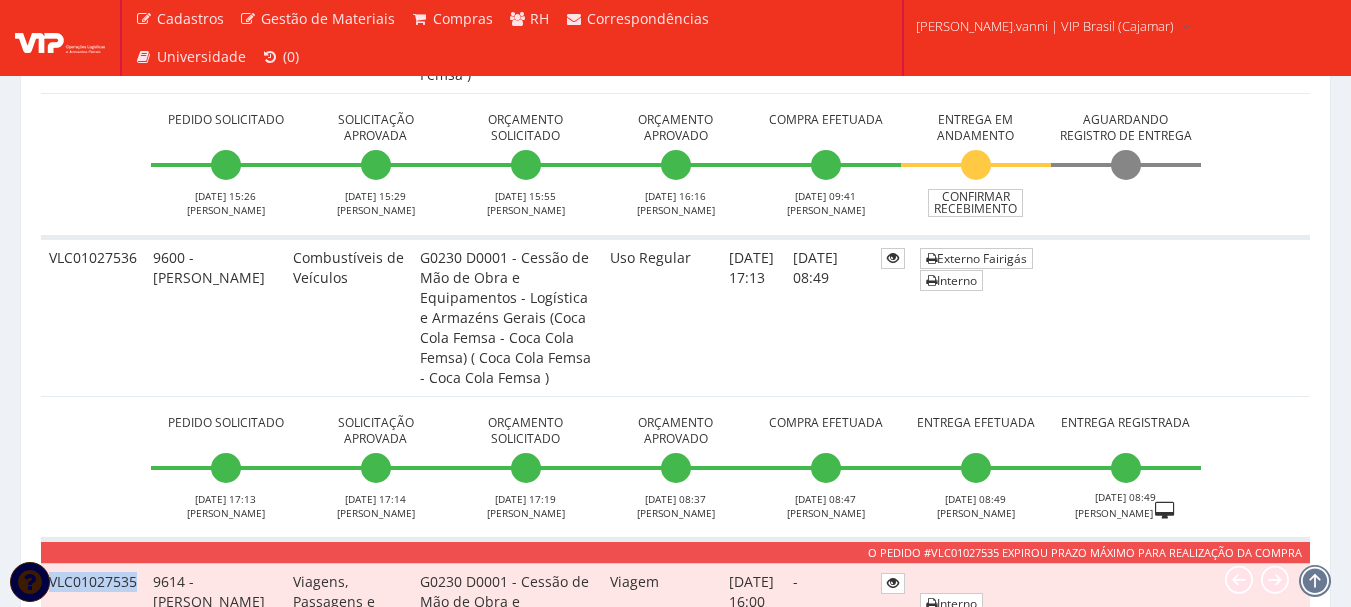 click on "VLC01027536" at bounding box center (93, 316) 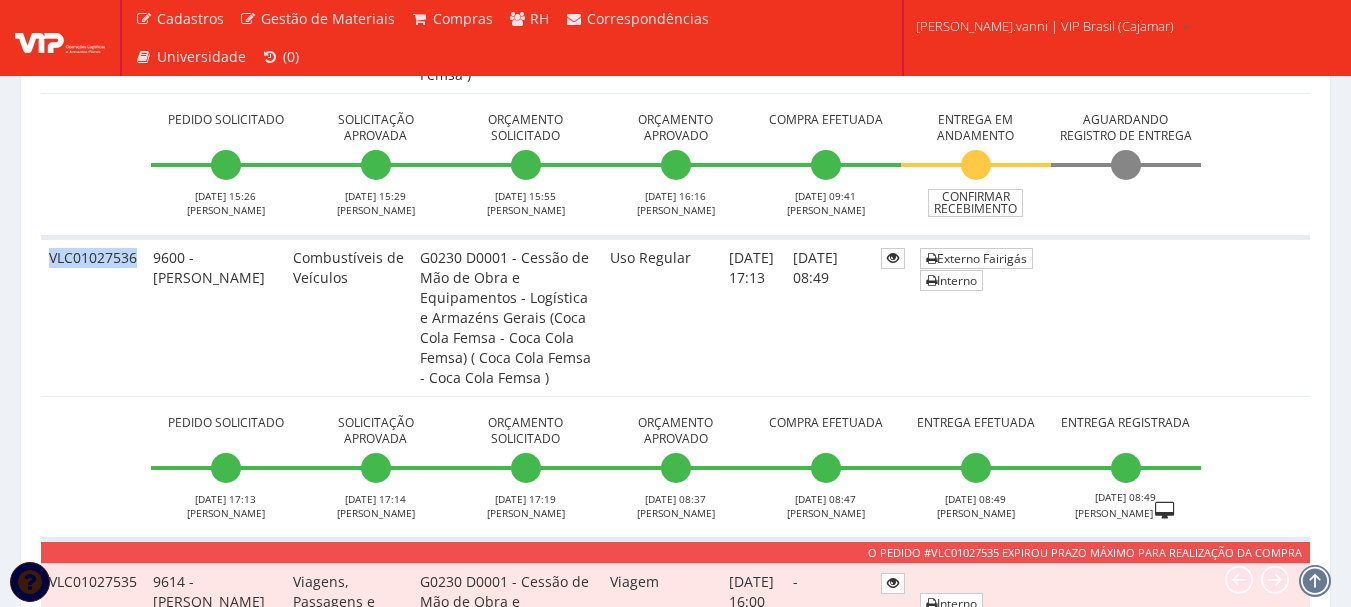 click on "VLC01027536" at bounding box center (93, 316) 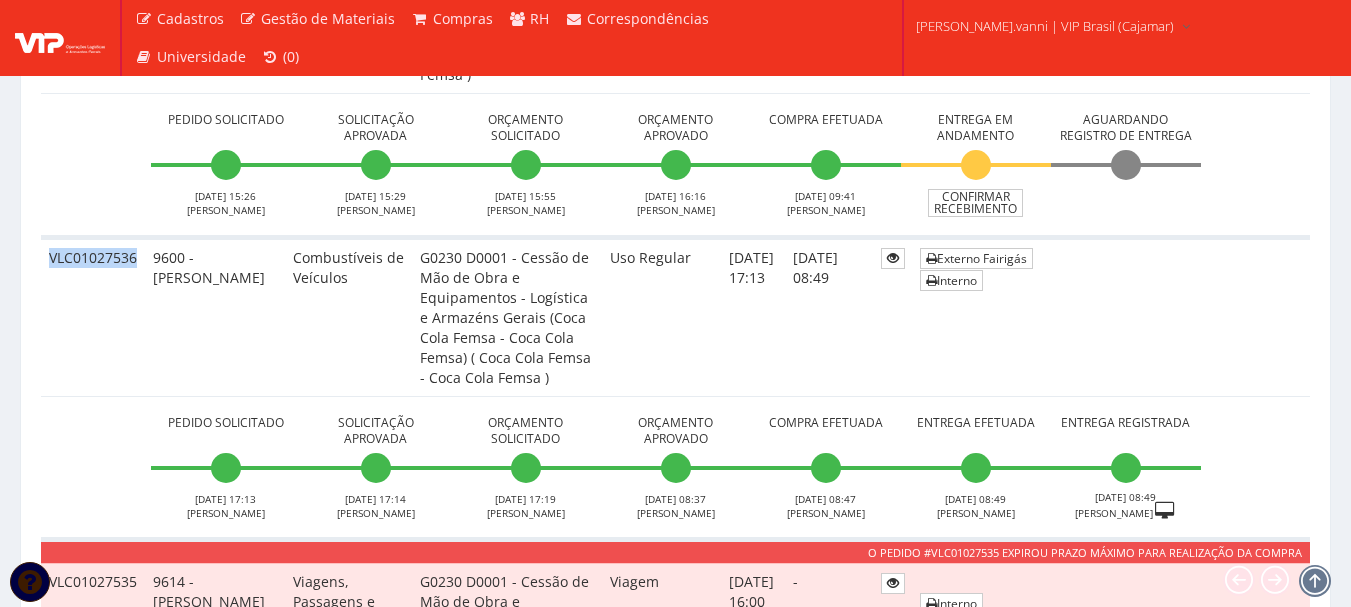 copy on "VLC01027536" 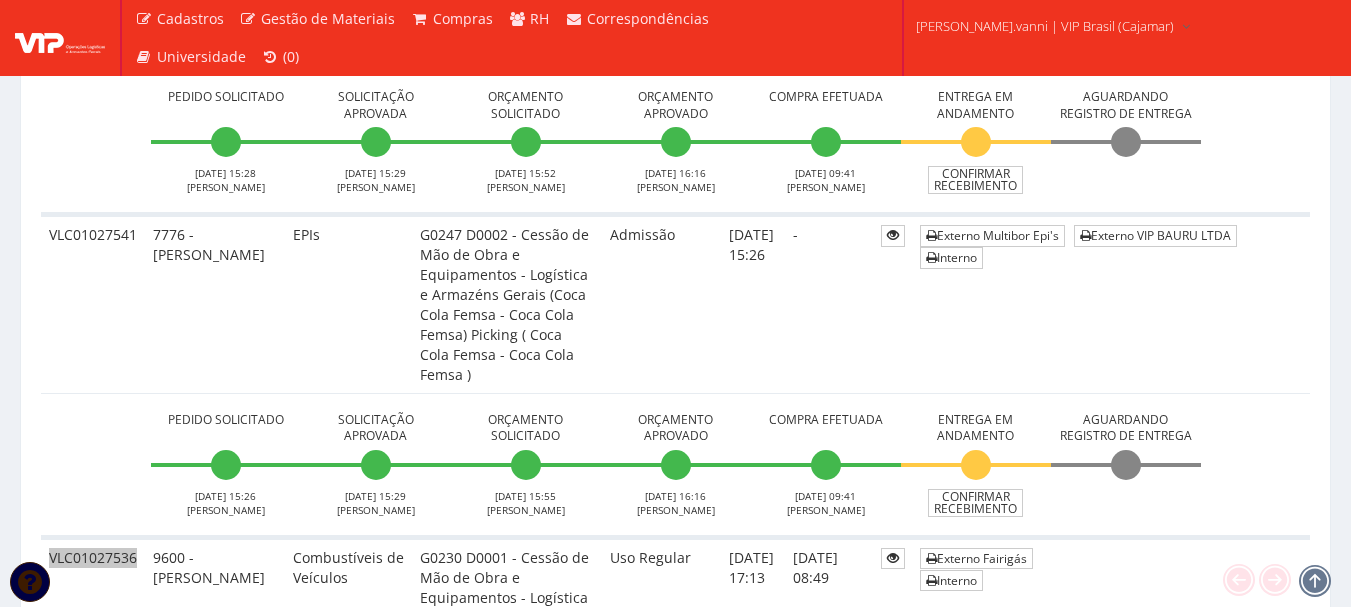 scroll, scrollTop: 3400, scrollLeft: 0, axis: vertical 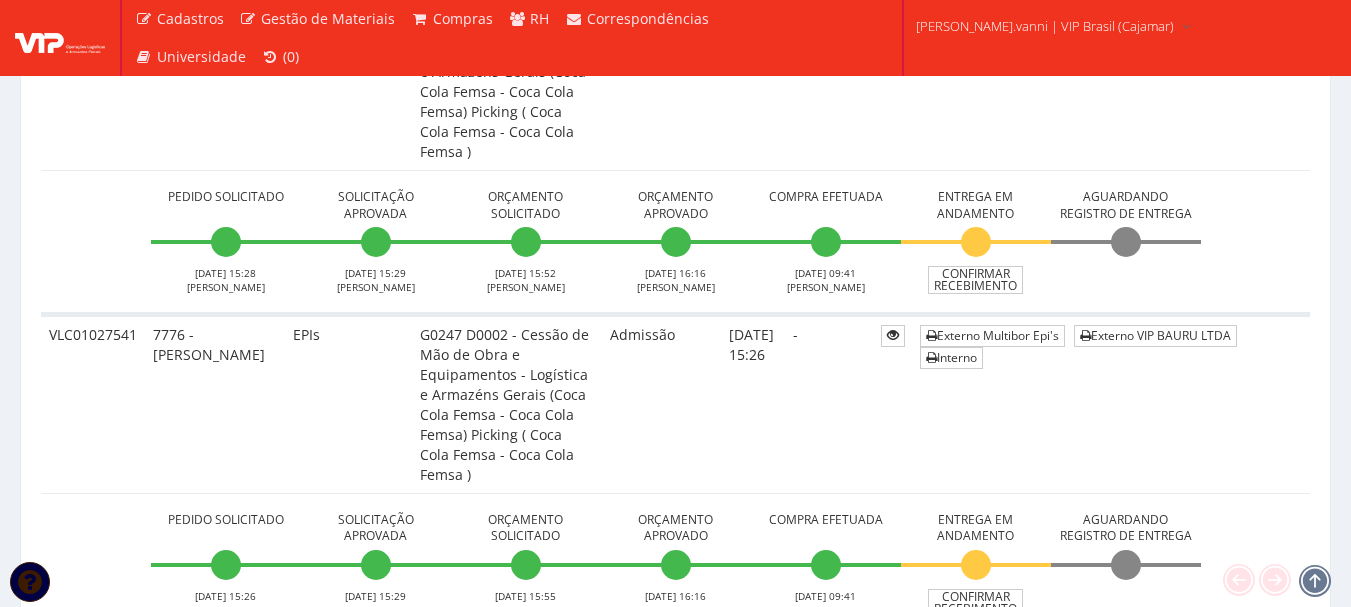 click on "VLC01027541" at bounding box center (93, 403) 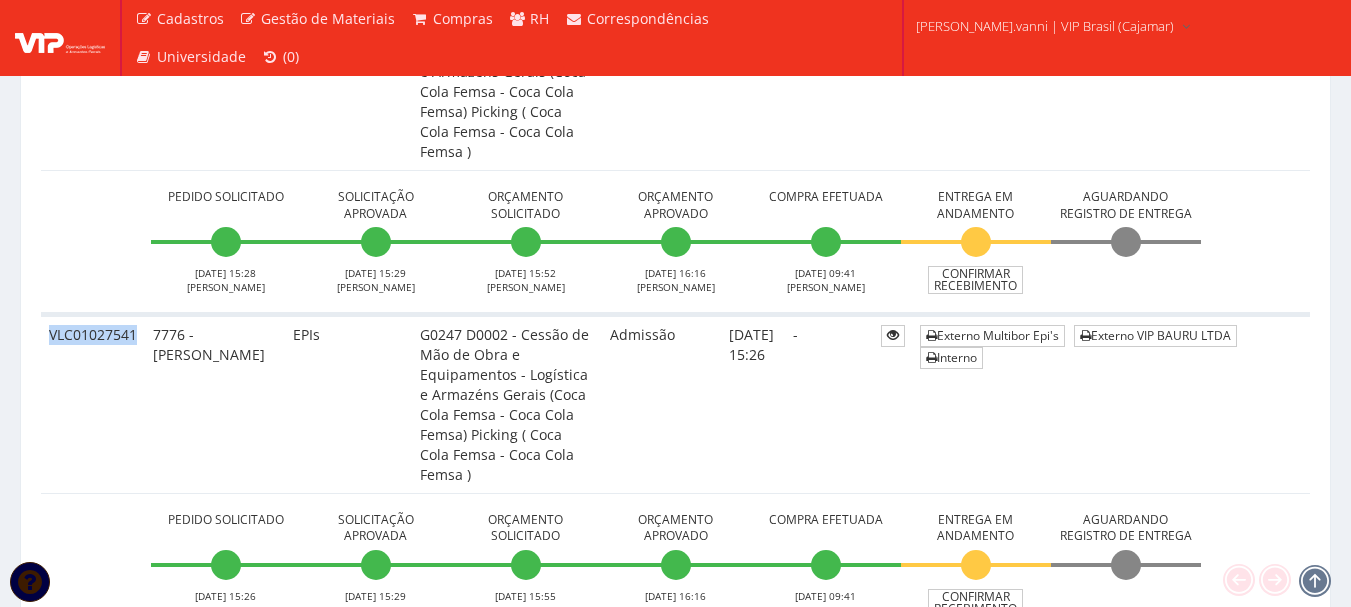 click on "VLC01027541" at bounding box center (93, 403) 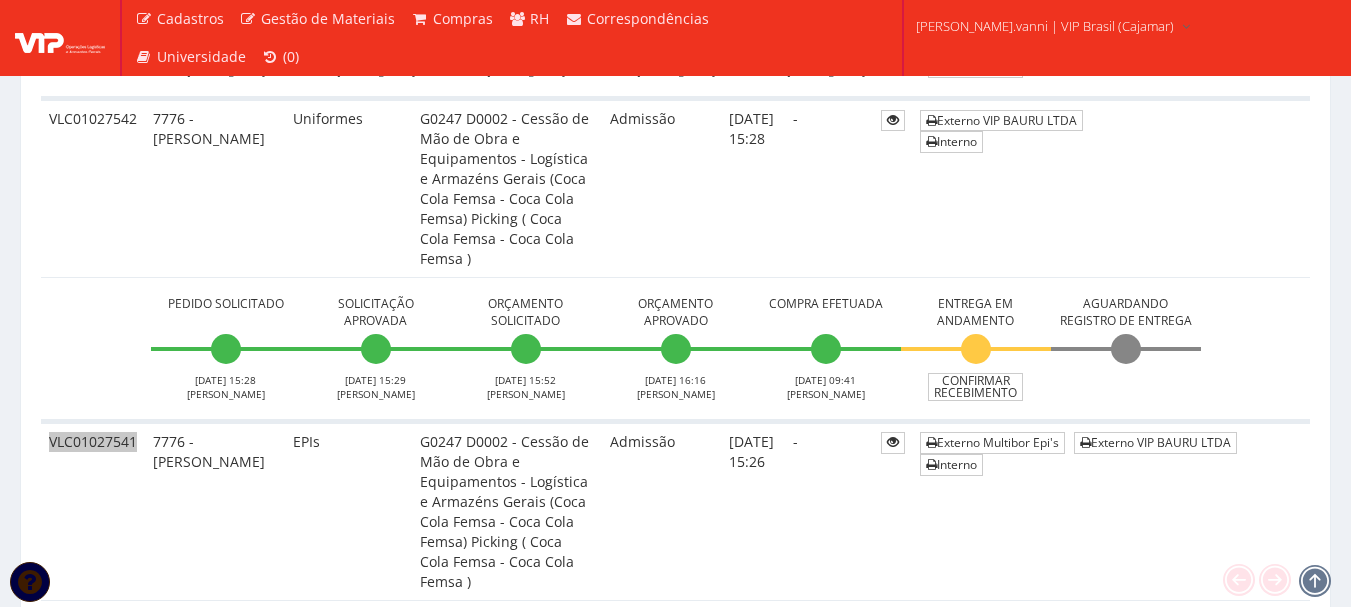 scroll, scrollTop: 3200, scrollLeft: 0, axis: vertical 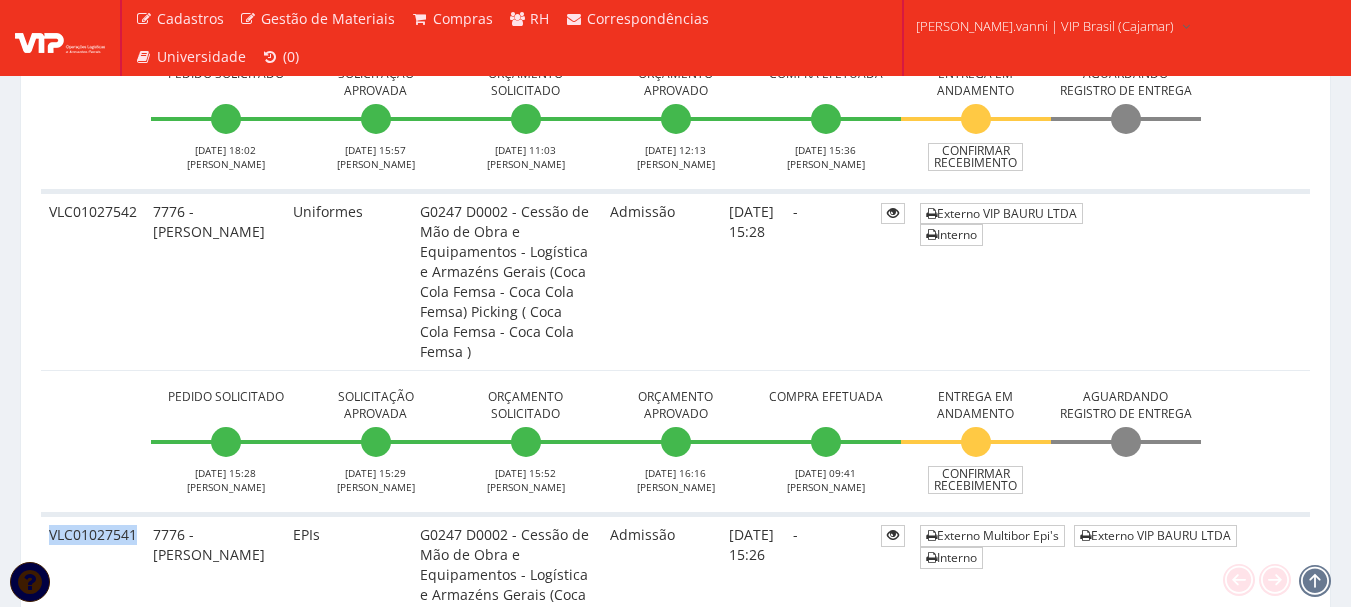 click on "VLC01027542" at bounding box center (93, 280) 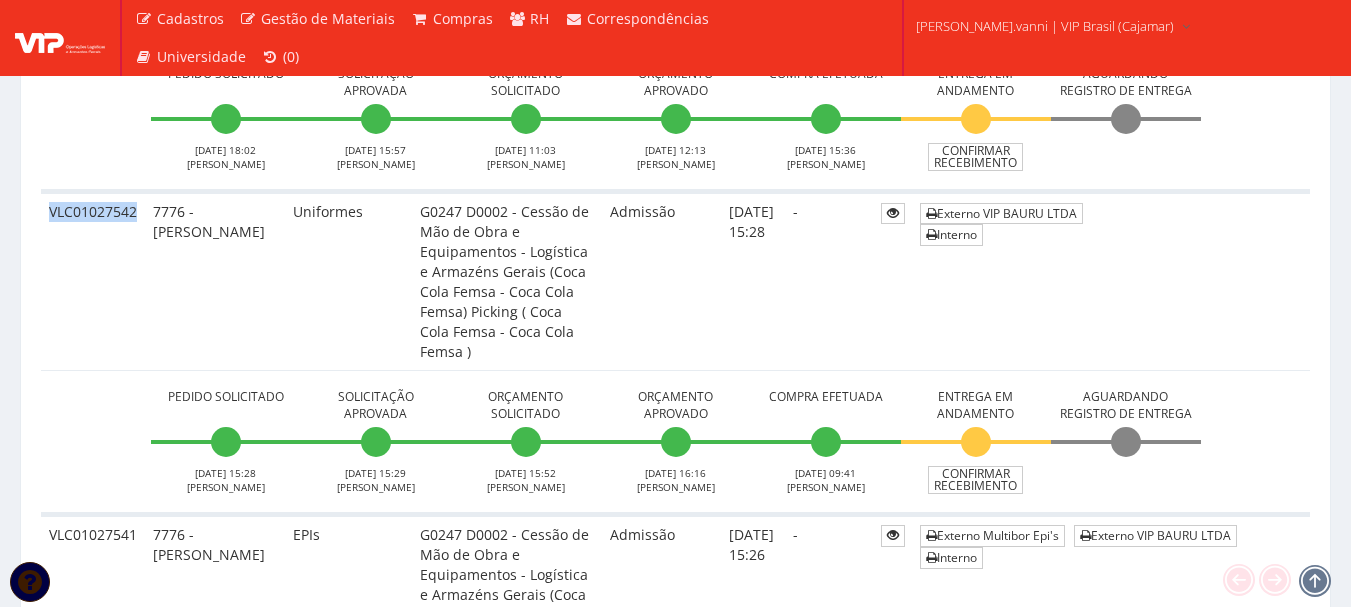 click on "VLC01027542" at bounding box center (93, 280) 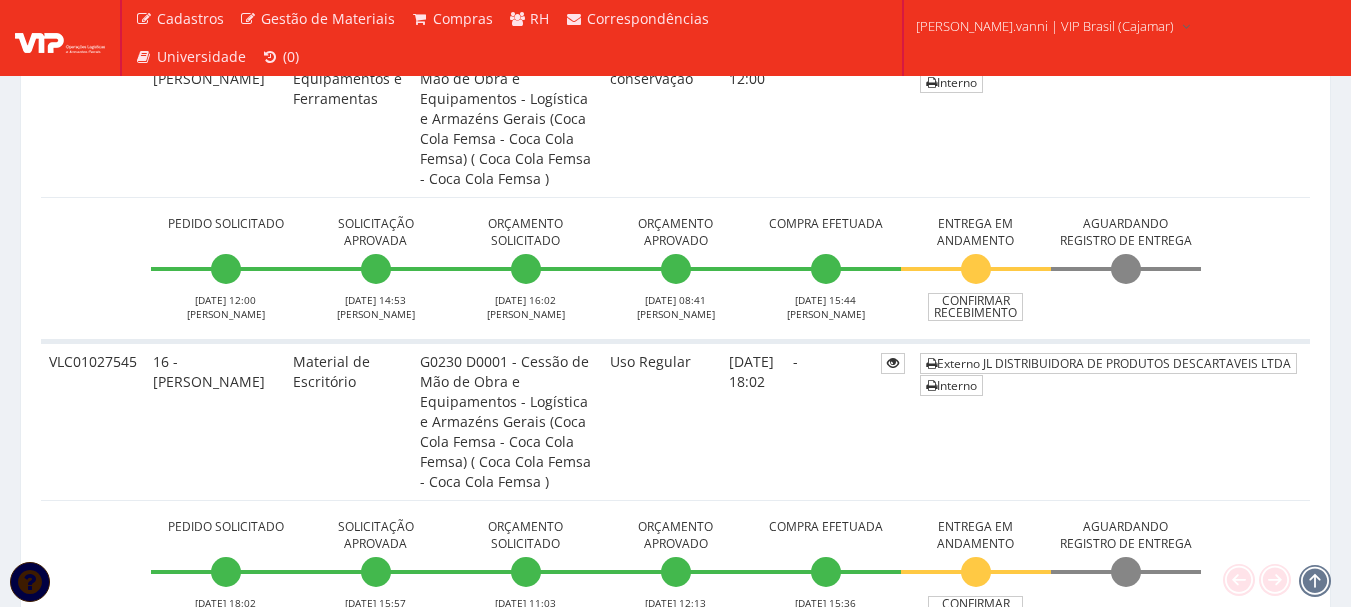 scroll, scrollTop: 2700, scrollLeft: 0, axis: vertical 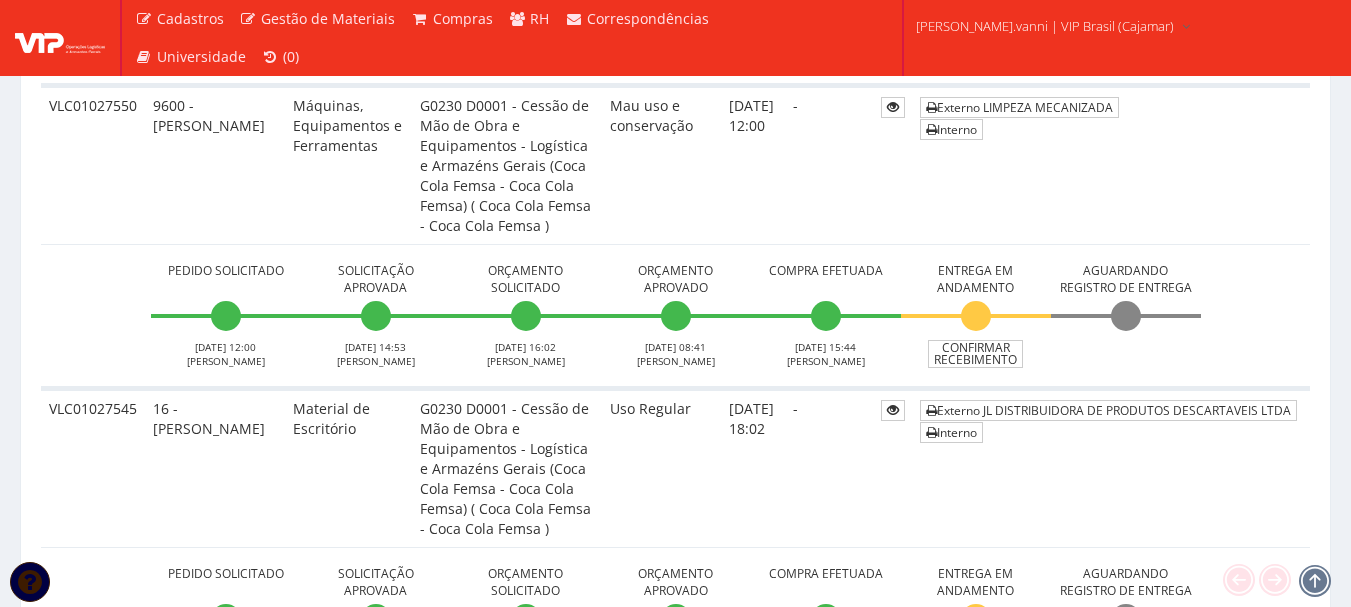 click on "VLC01027545" at bounding box center [93, 468] 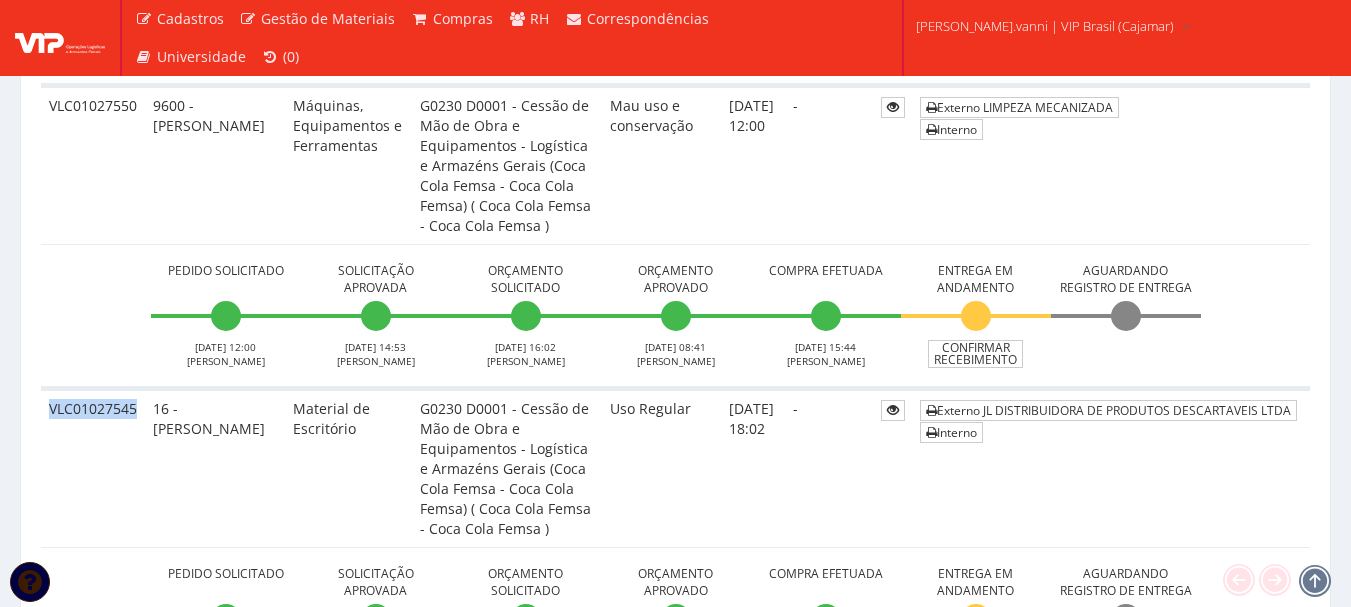 click on "VLC01027545" at bounding box center (93, 468) 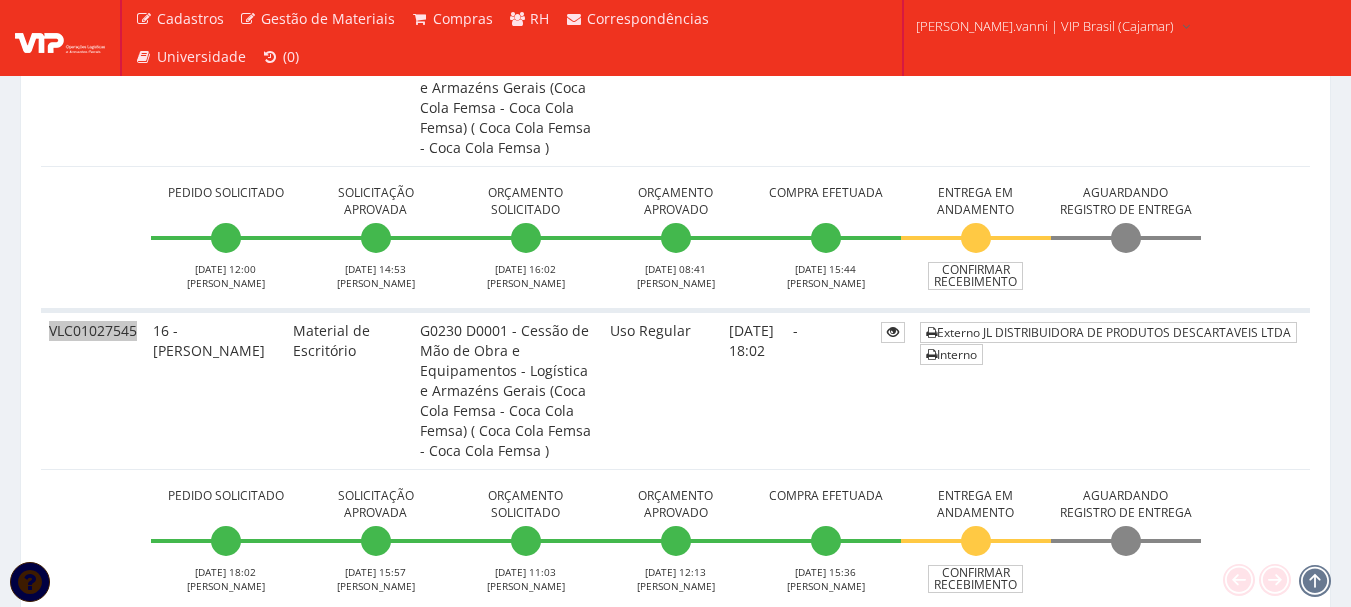 scroll, scrollTop: 2800, scrollLeft: 0, axis: vertical 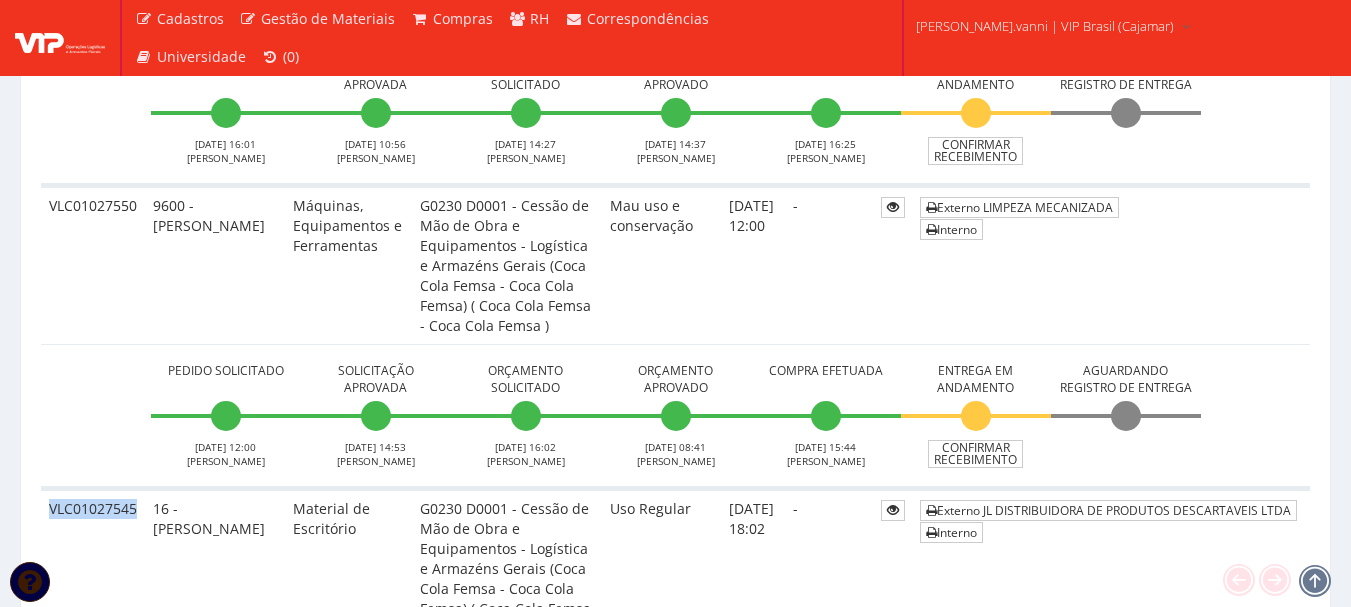 click on "VLC01027550" at bounding box center (93, 265) 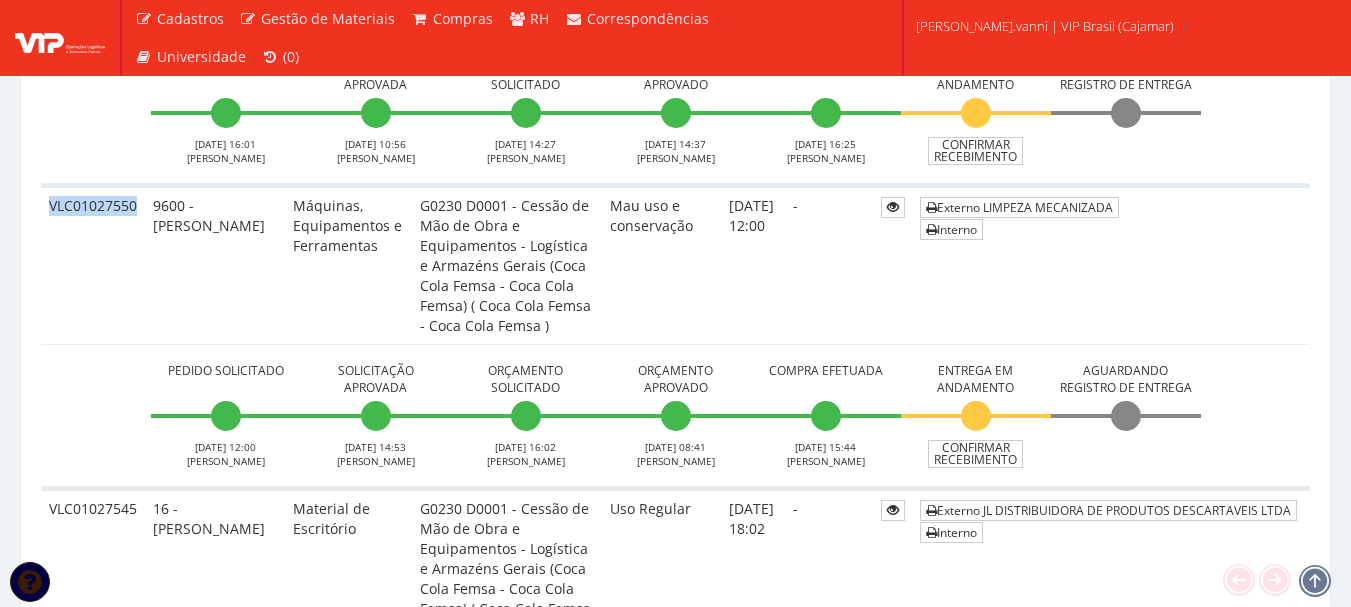 click on "VLC01027550" at bounding box center (93, 265) 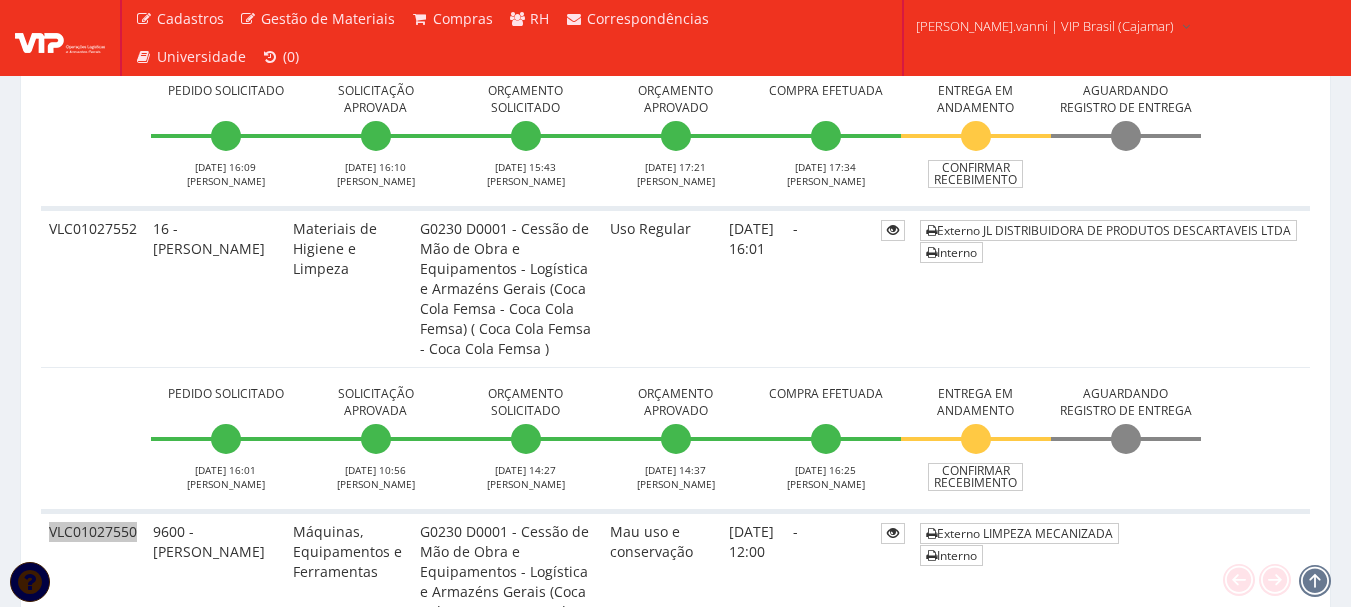 scroll, scrollTop: 2200, scrollLeft: 0, axis: vertical 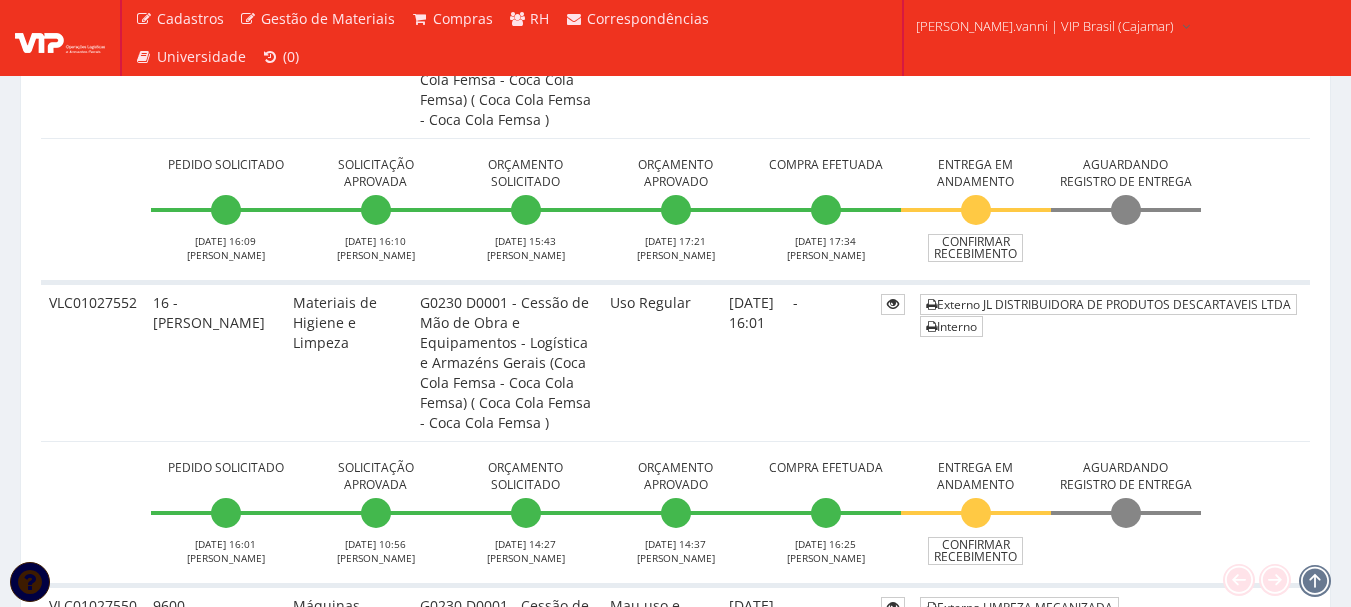 click on "VLC01027552" at bounding box center [93, 362] 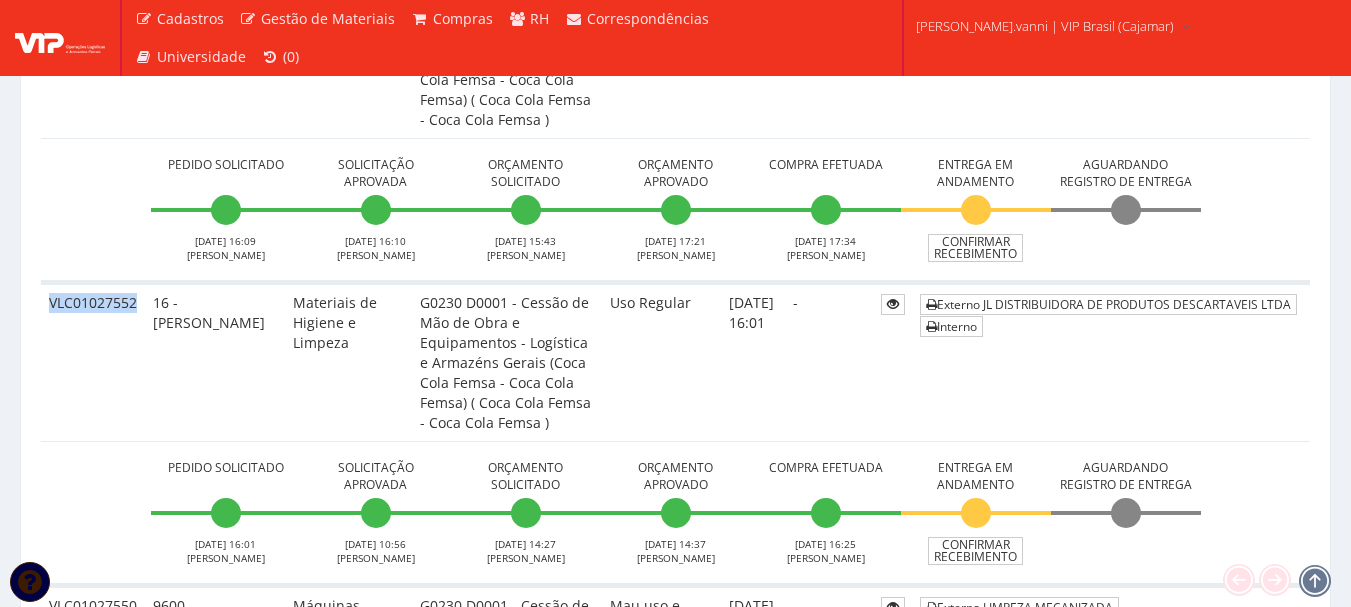 click on "VLC01027552" at bounding box center (93, 362) 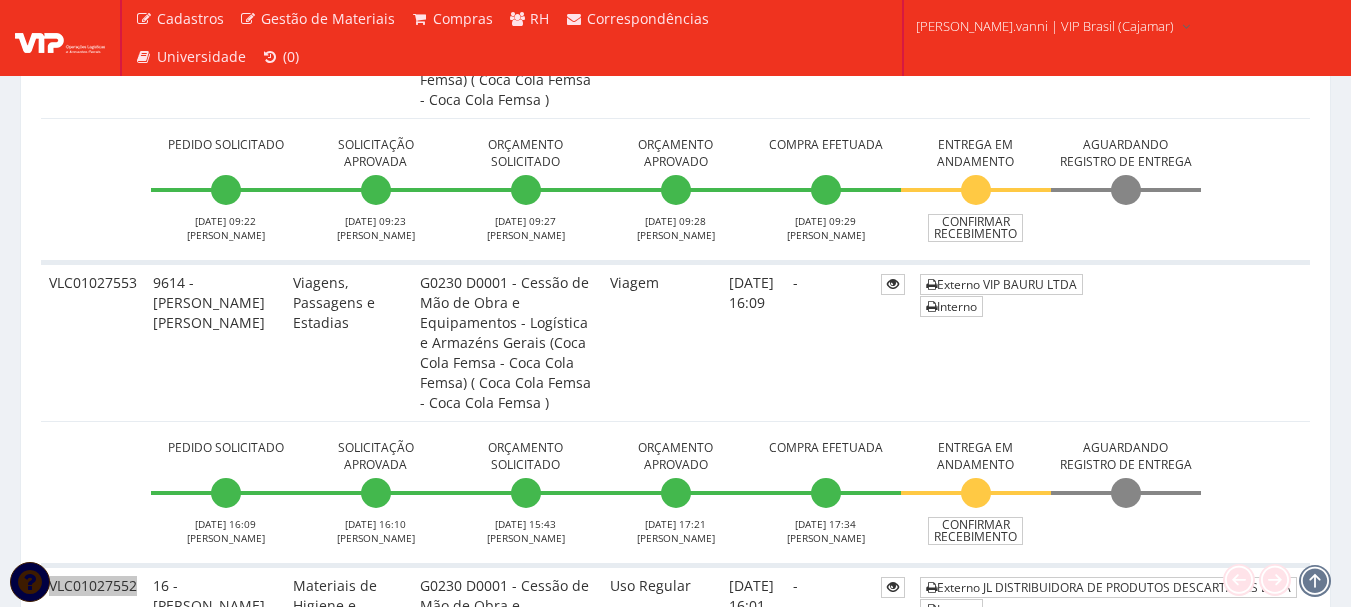 scroll, scrollTop: 1900, scrollLeft: 0, axis: vertical 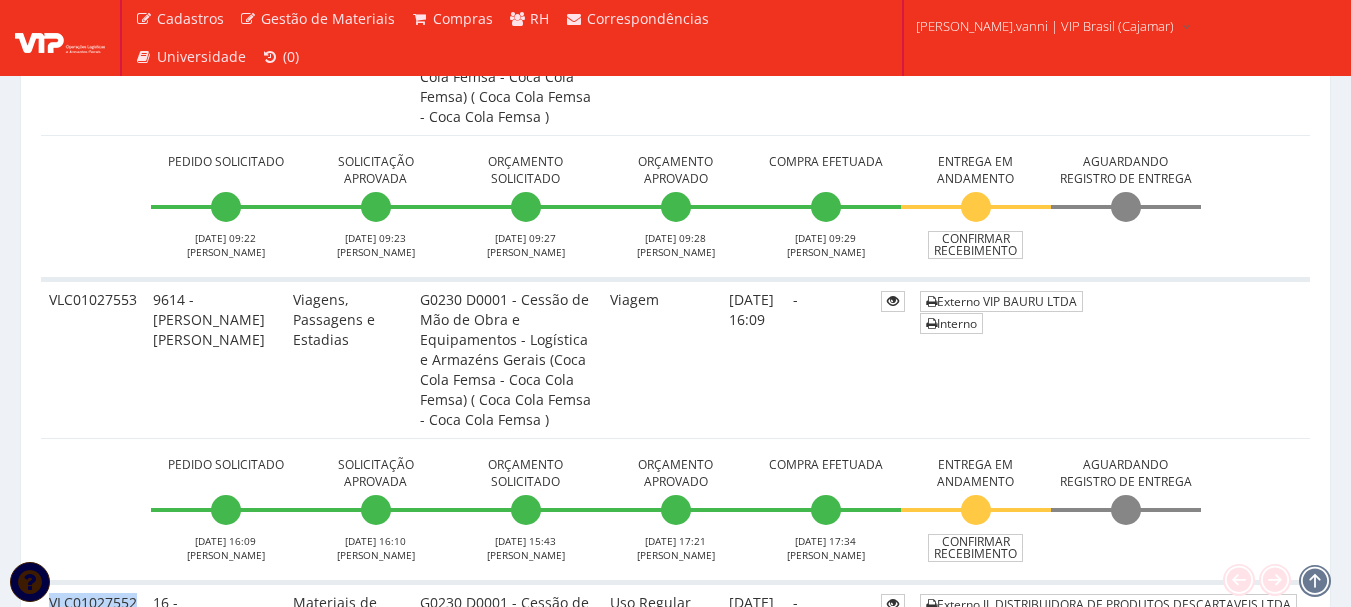 click on "VLC01027553" at bounding box center (93, 359) 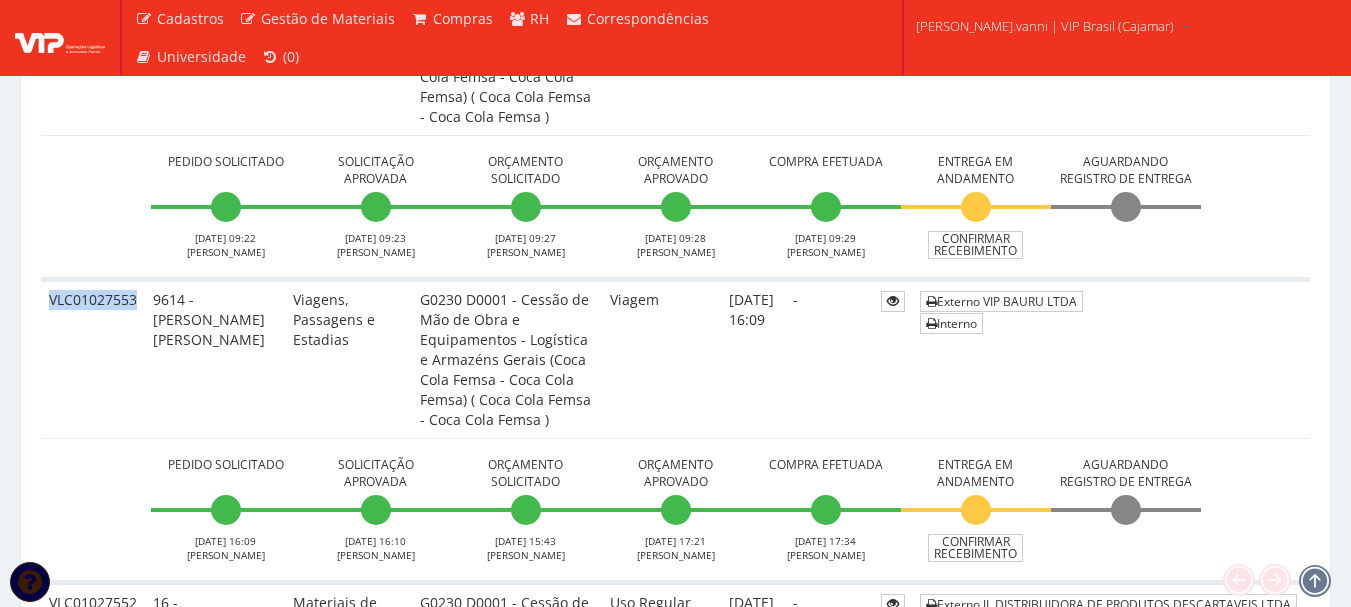 click on "VLC01027553" at bounding box center (93, 359) 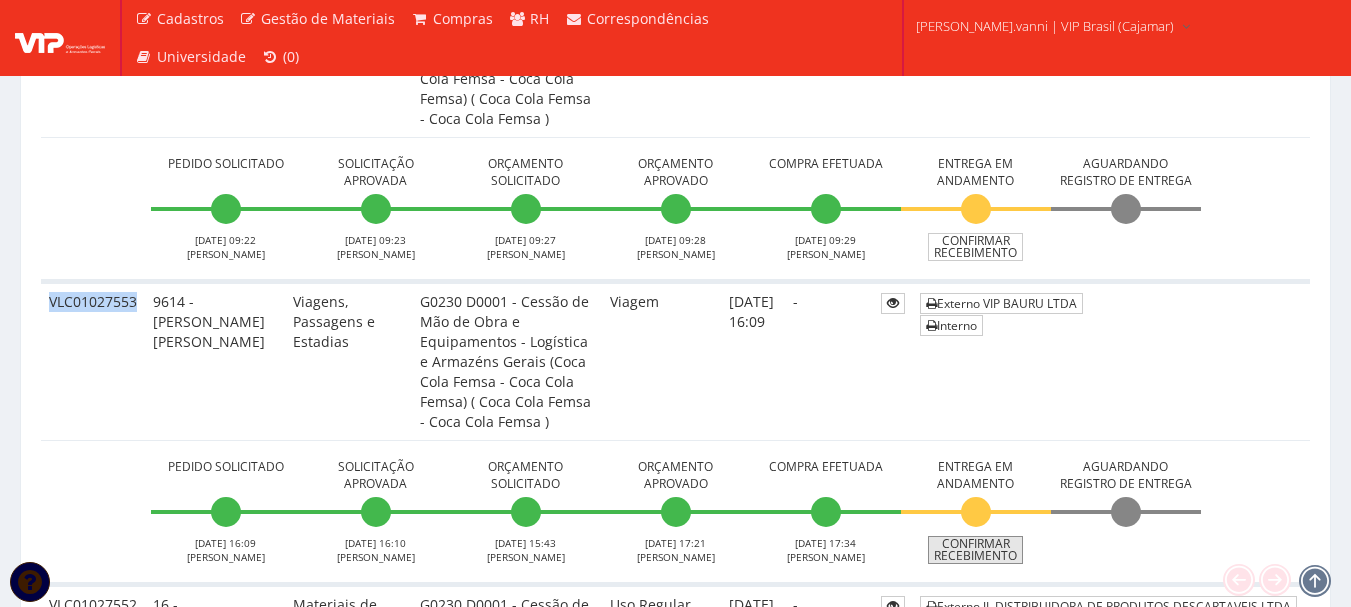 scroll, scrollTop: 1900, scrollLeft: 0, axis: vertical 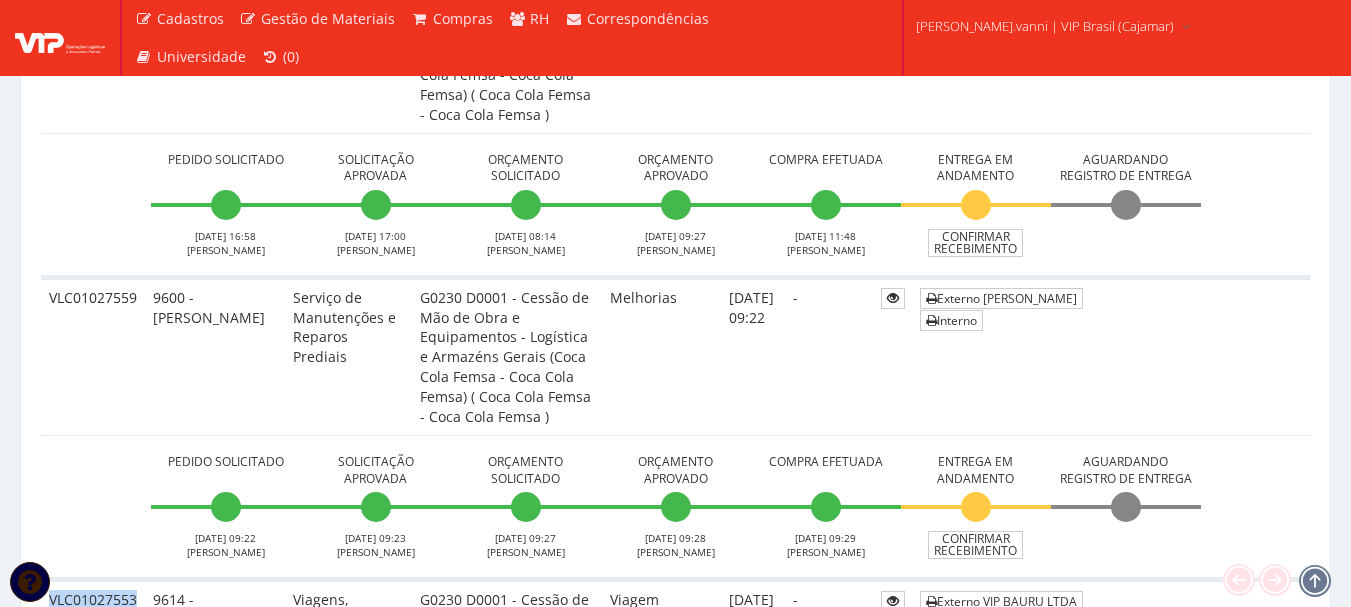 click on "VLC01027559" at bounding box center (93, 356) 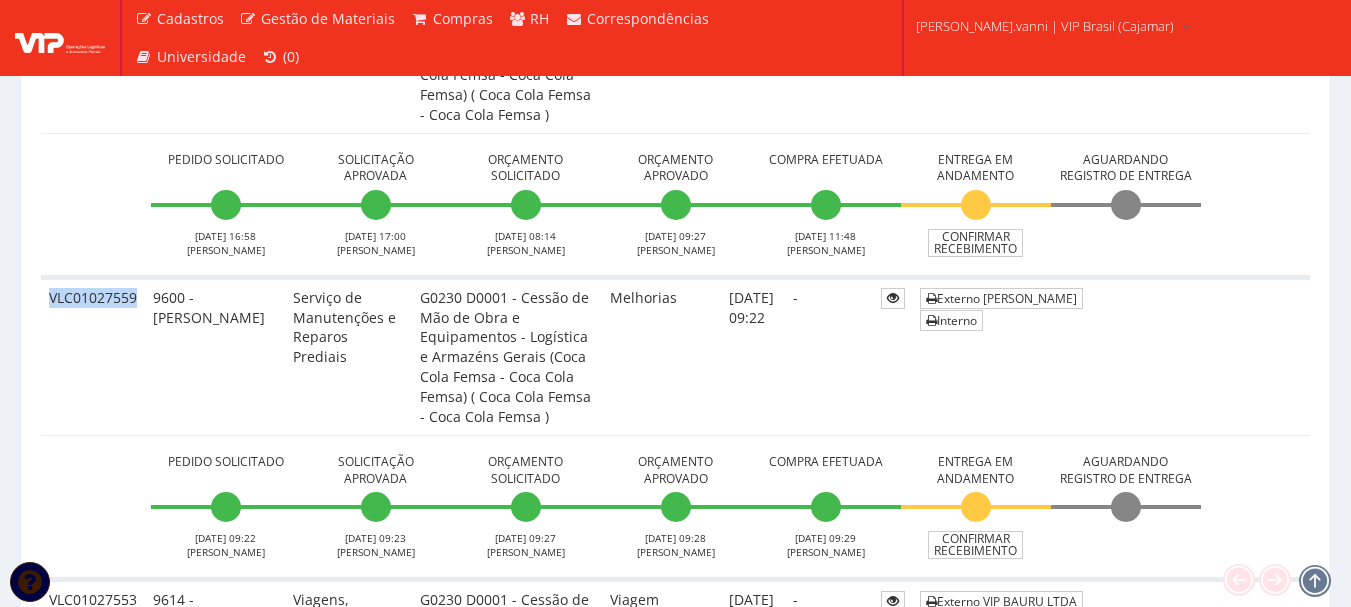 click on "VLC01027559" at bounding box center (93, 356) 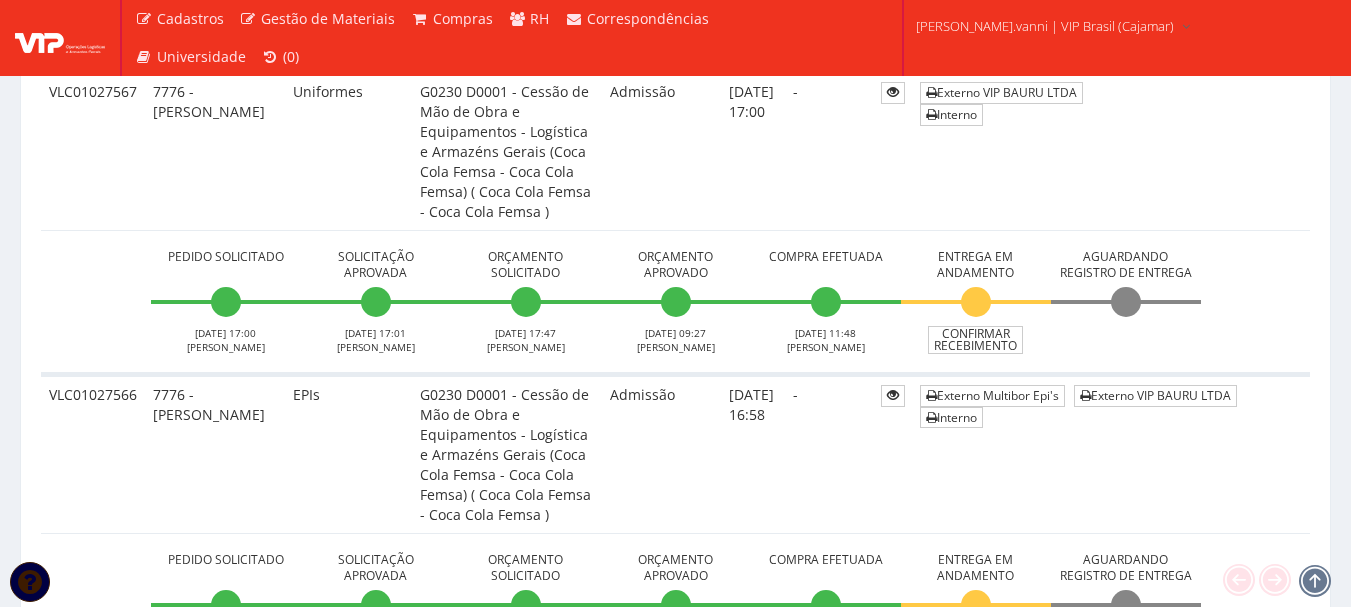 scroll, scrollTop: 1300, scrollLeft: 0, axis: vertical 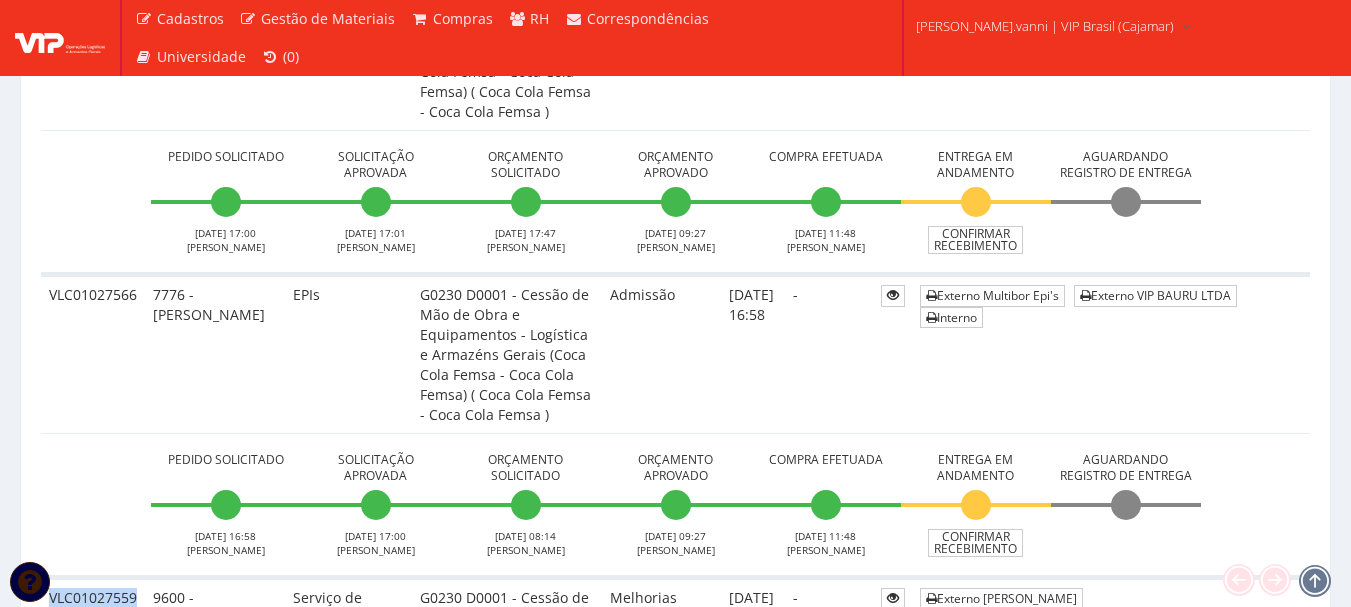 click on "VLC01027566" at bounding box center (93, 353) 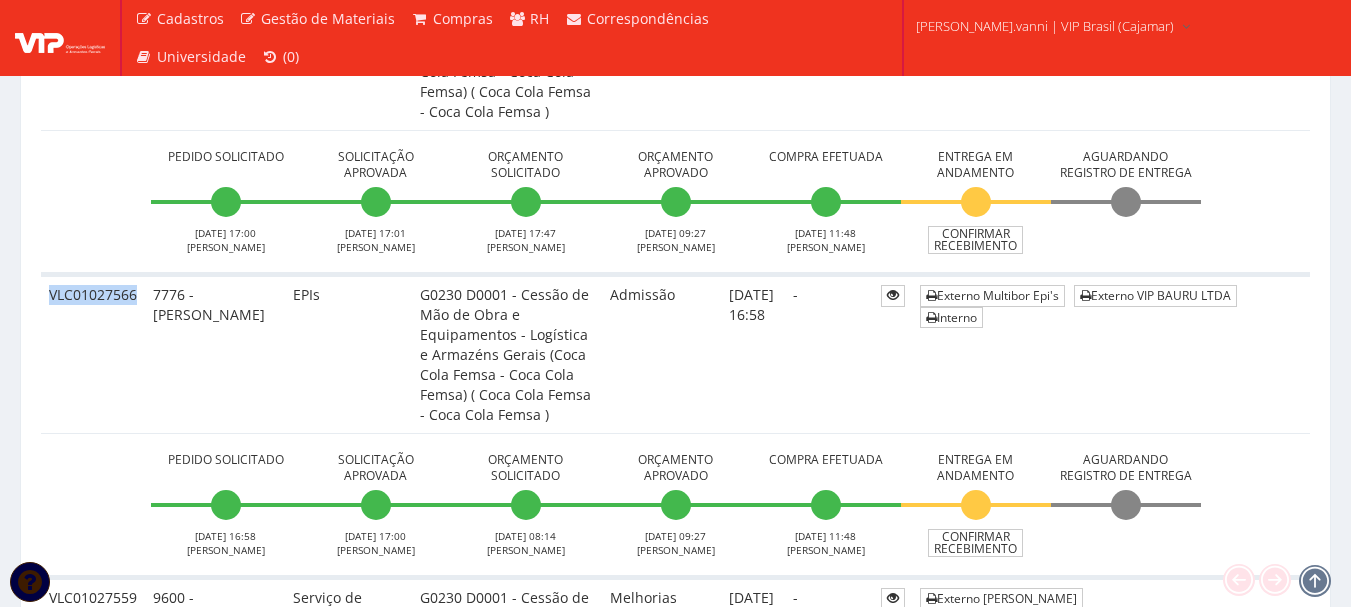click on "VLC01027566" at bounding box center [93, 353] 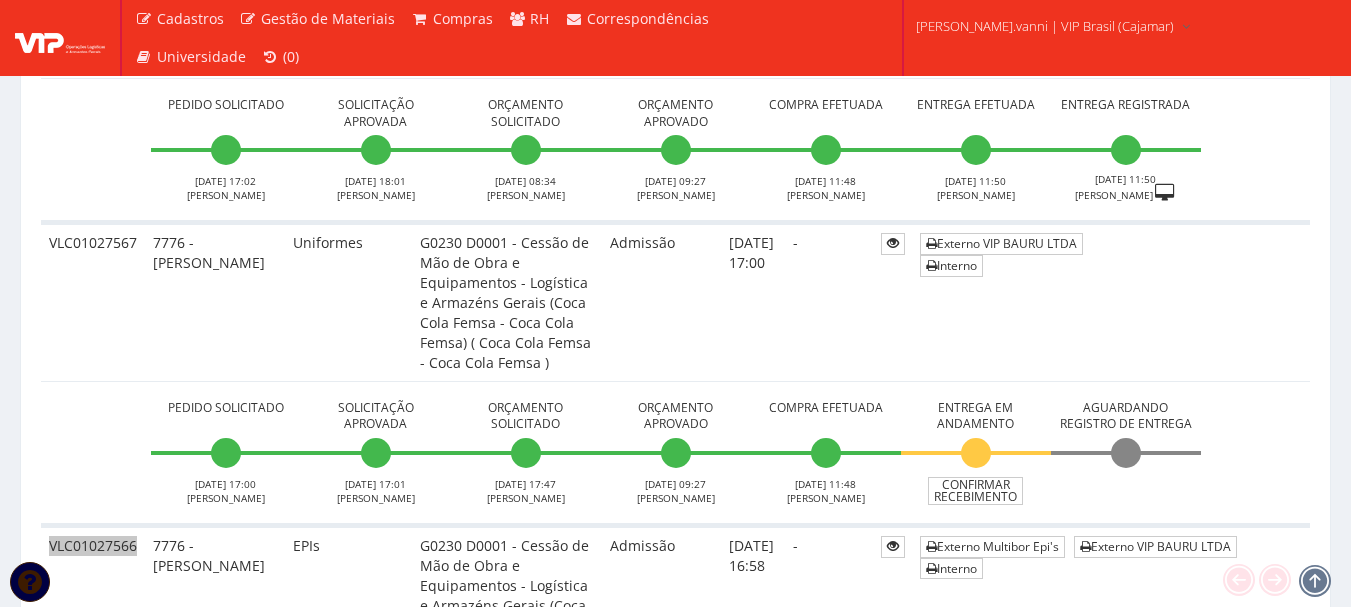 scroll, scrollTop: 1000, scrollLeft: 0, axis: vertical 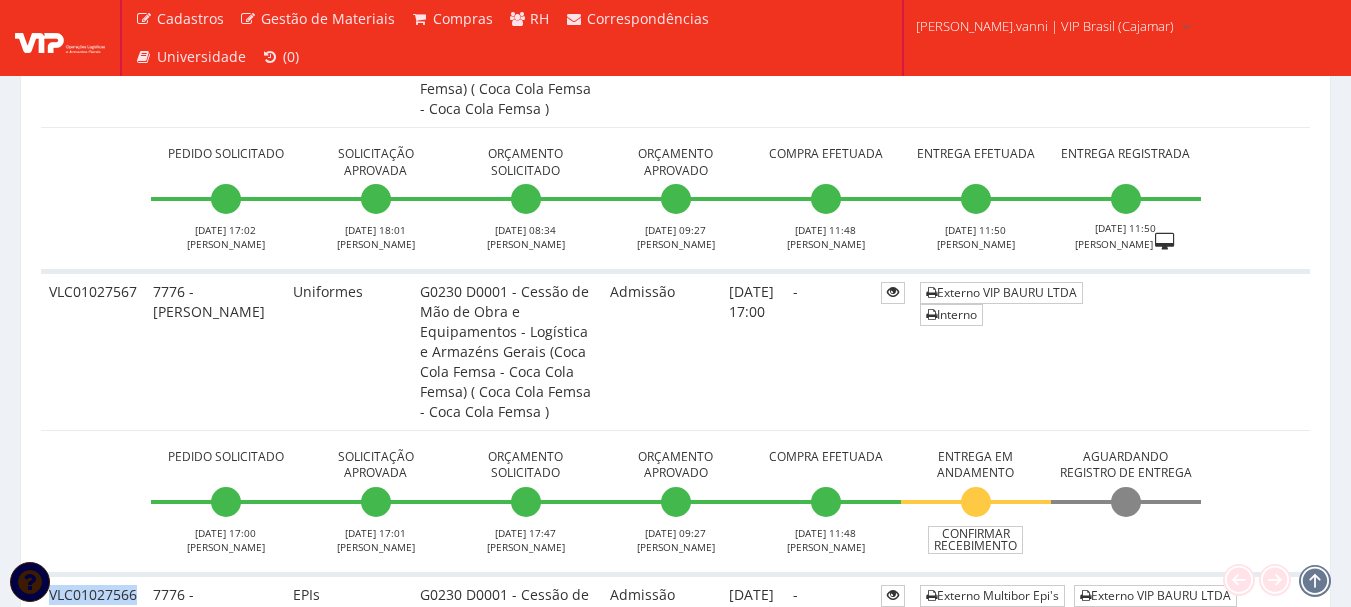 click on "VLC01027567" at bounding box center (93, 350) 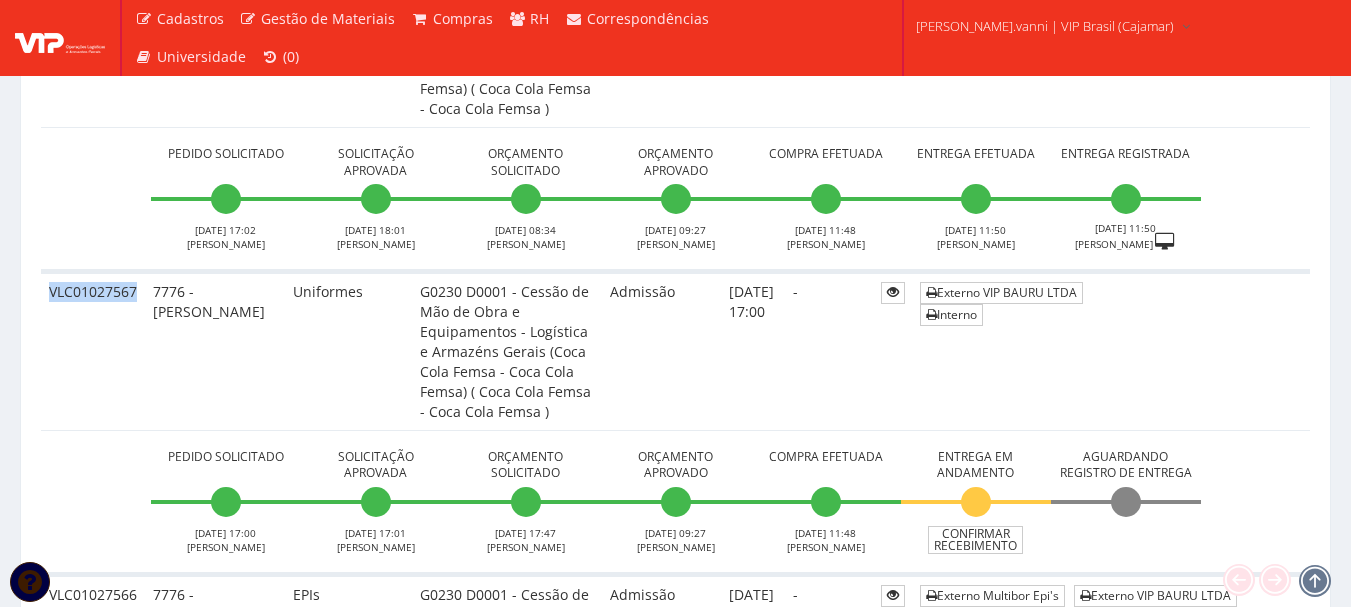 click on "VLC01027567" at bounding box center [93, 350] 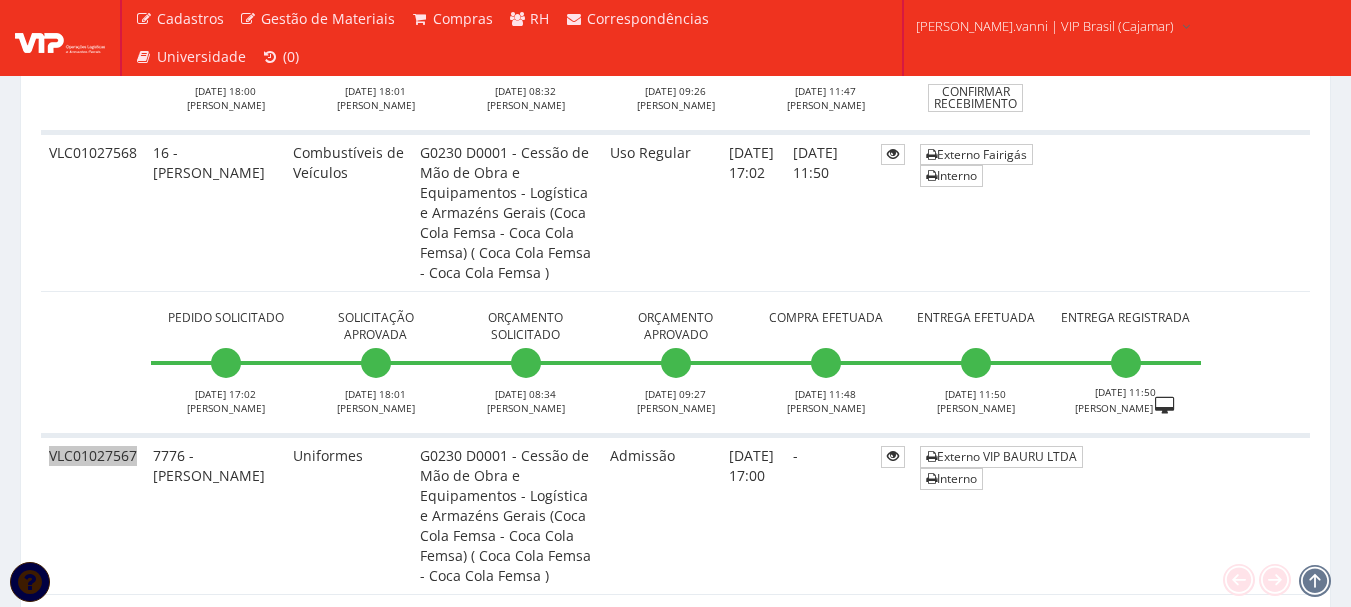 scroll, scrollTop: 800, scrollLeft: 0, axis: vertical 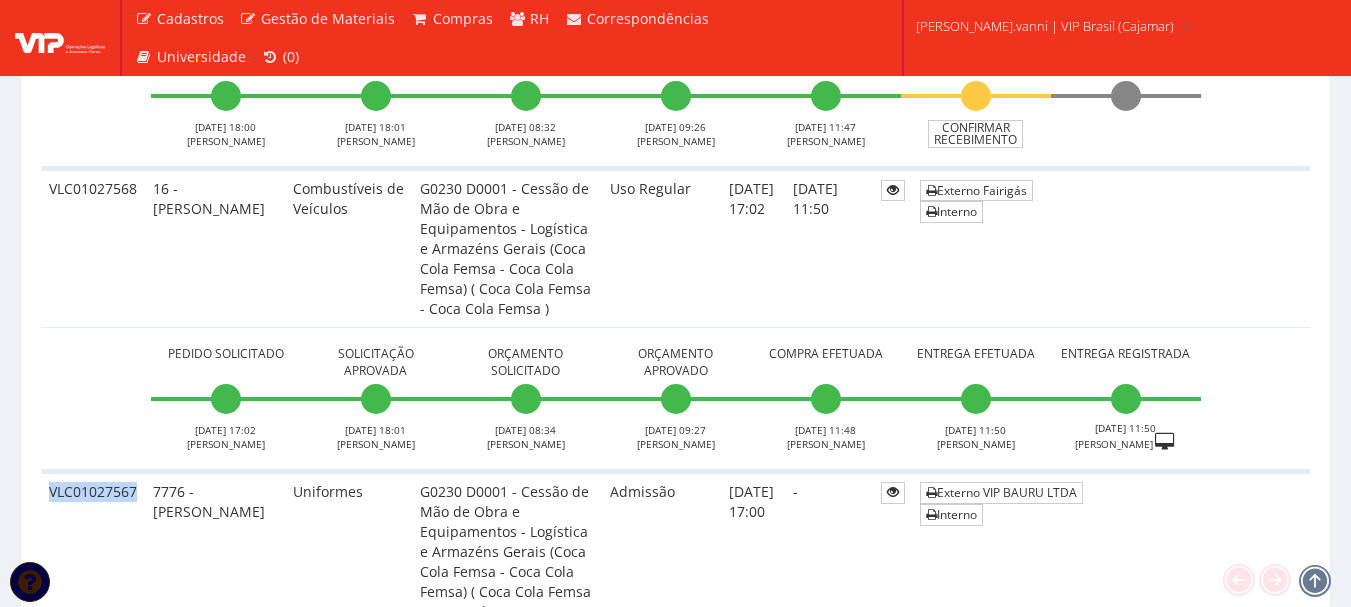 click on "VLC01027568" at bounding box center (93, 247) 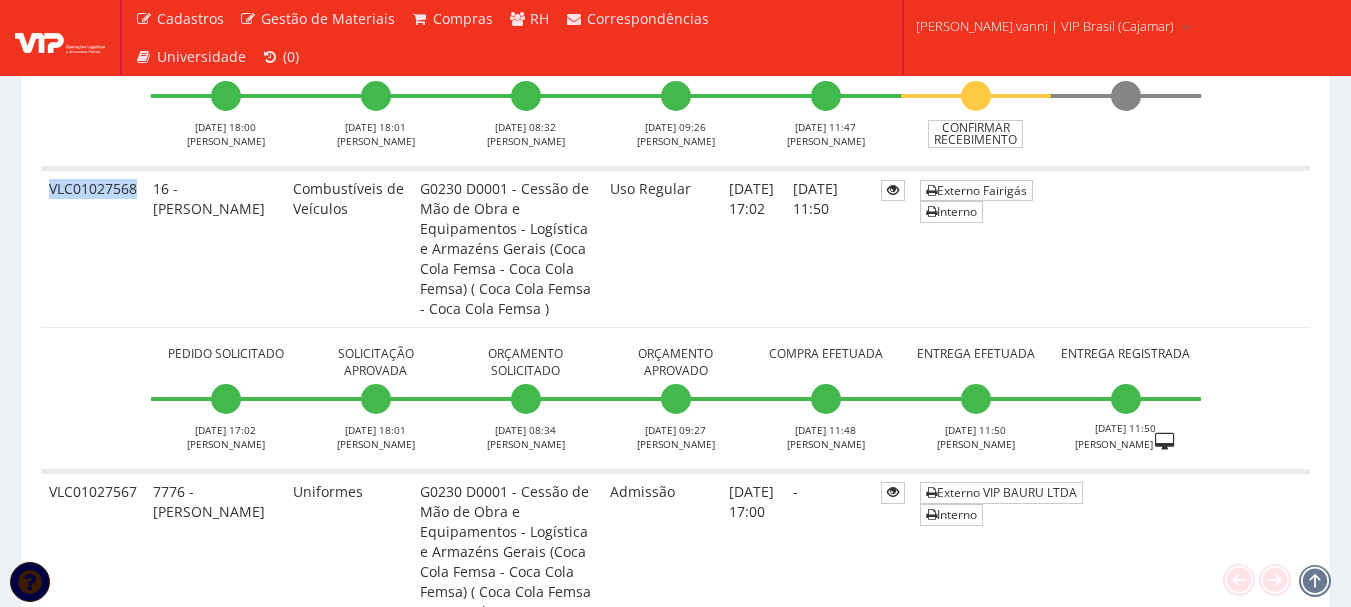 click on "VLC01027568" at bounding box center [93, 247] 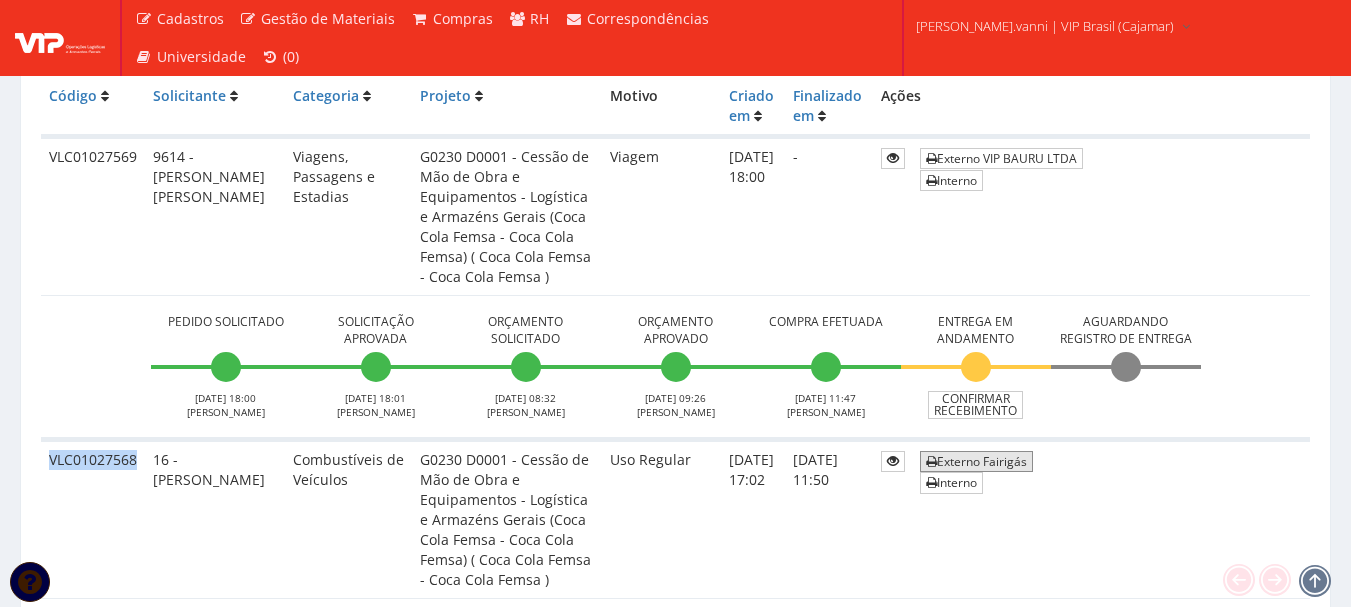 scroll, scrollTop: 400, scrollLeft: 0, axis: vertical 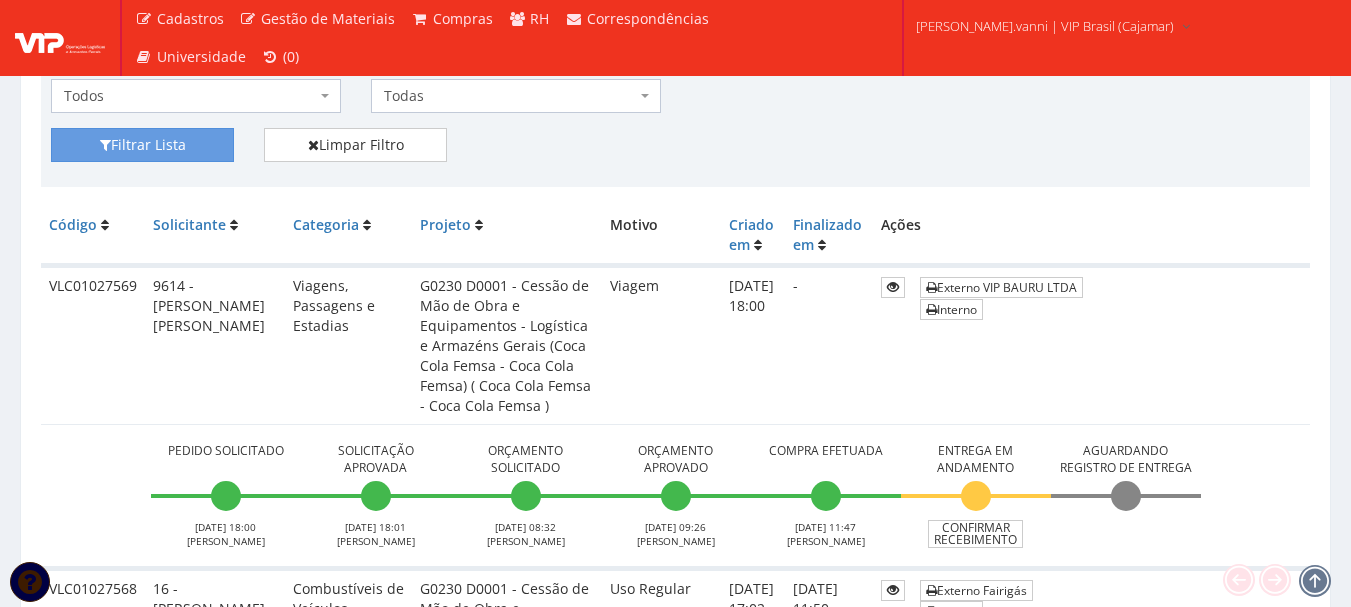 click on "VLC01027569" at bounding box center [93, 345] 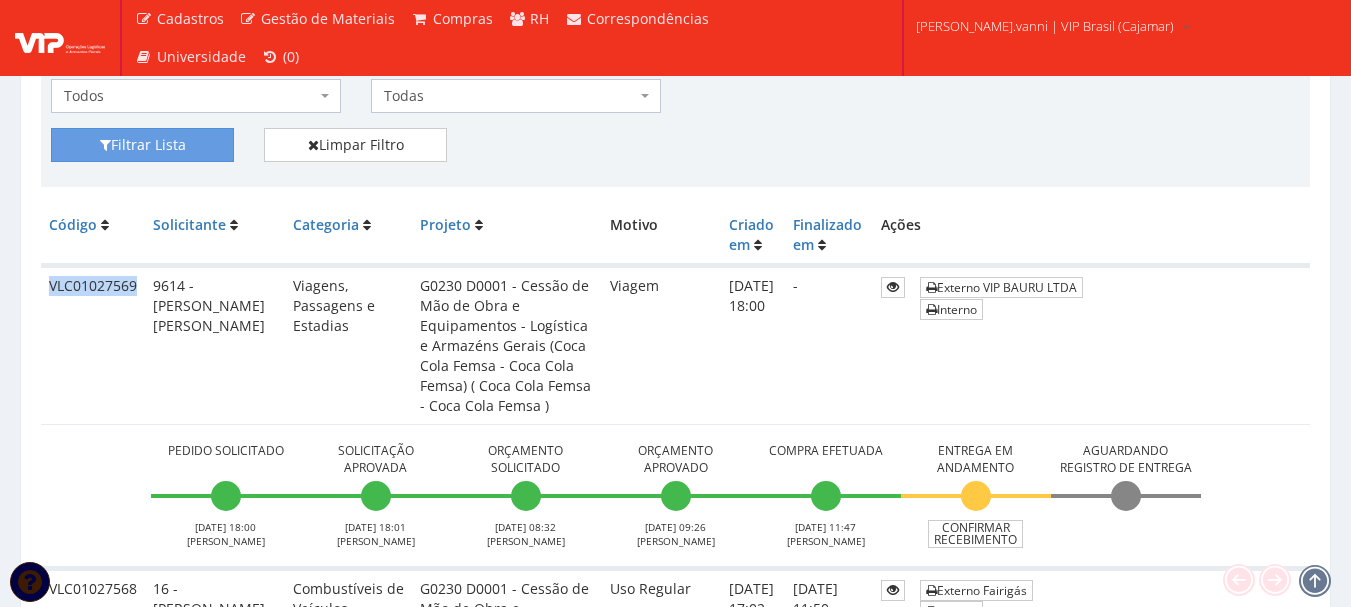 click on "VLC01027569" at bounding box center [93, 345] 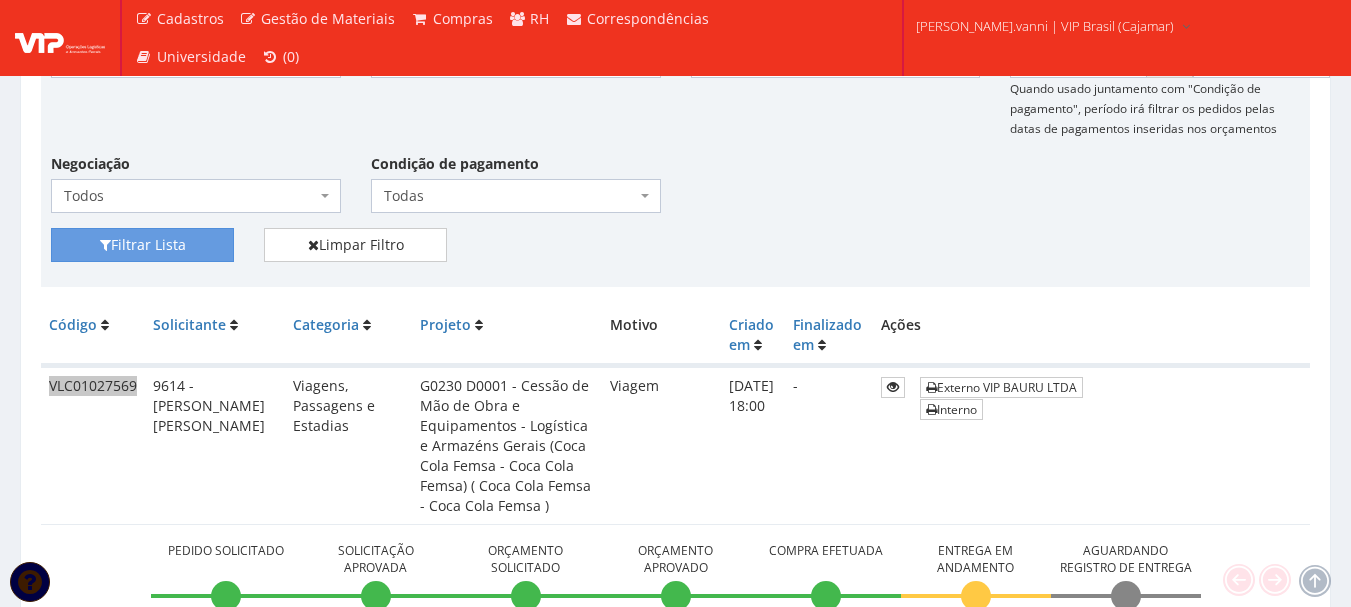 scroll, scrollTop: 0, scrollLeft: 0, axis: both 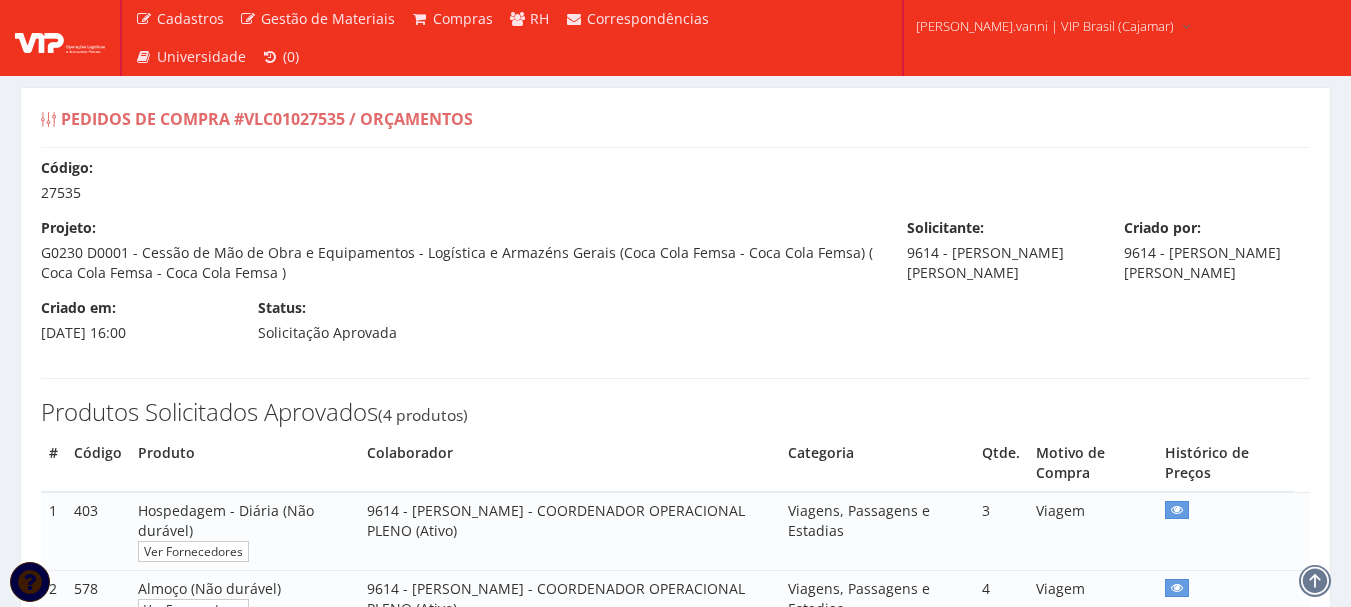 select on "0" 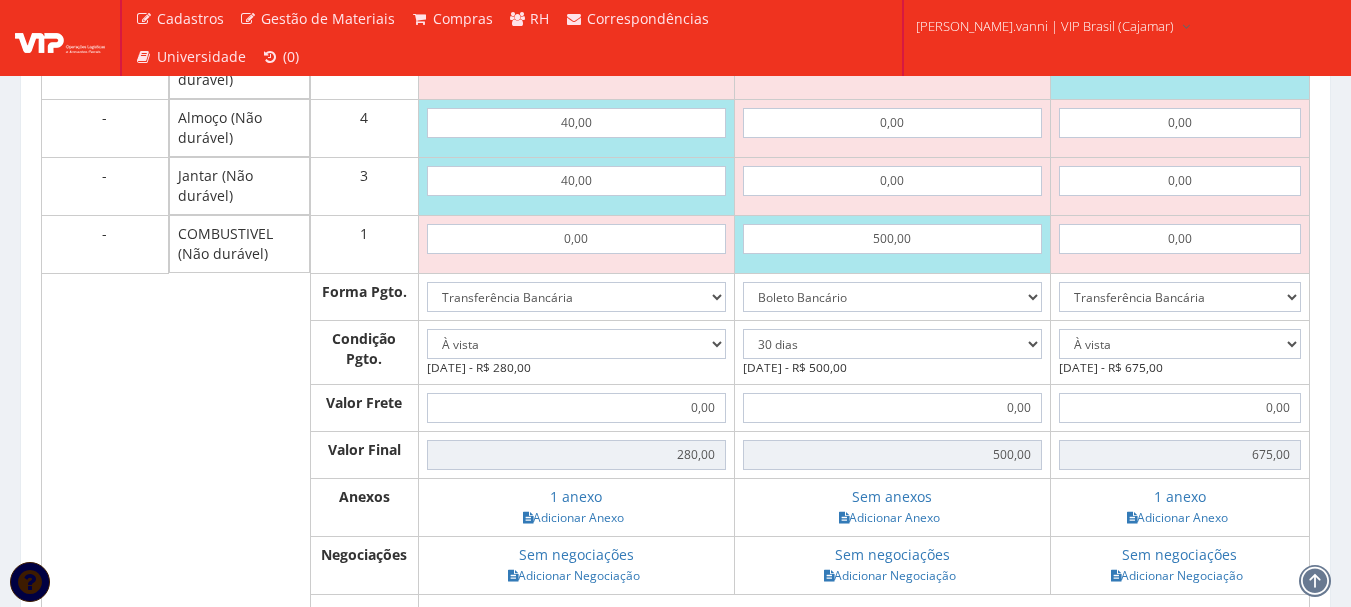 scroll, scrollTop: 900, scrollLeft: 0, axis: vertical 